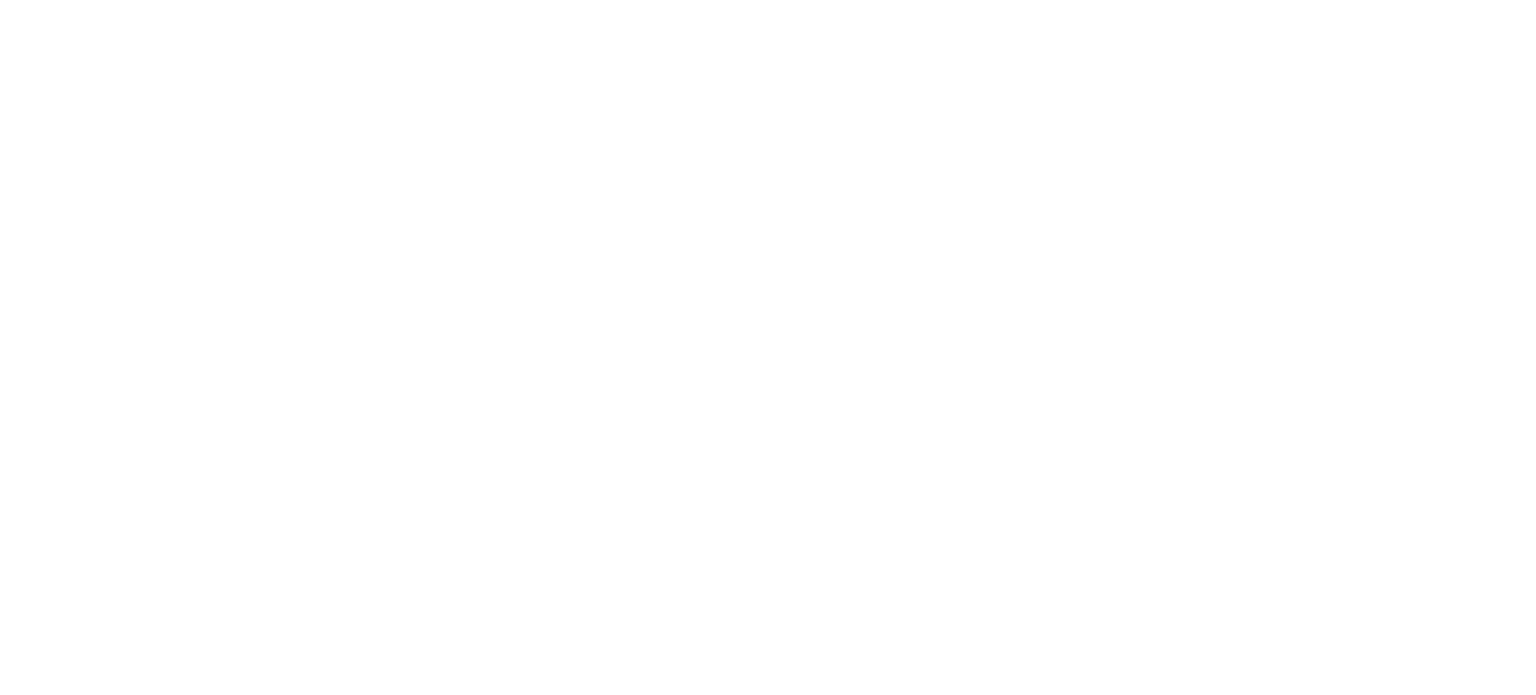 scroll, scrollTop: 0, scrollLeft: 0, axis: both 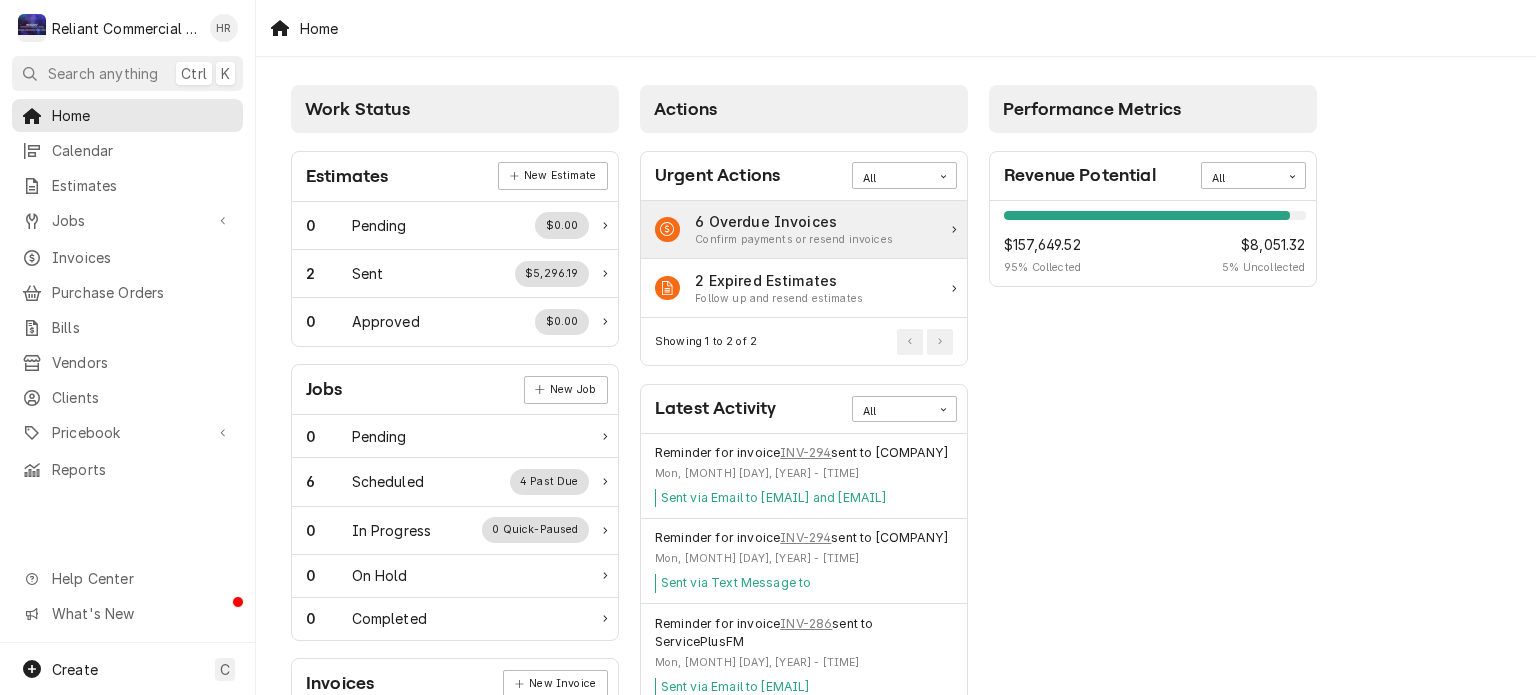 click on "6 Overdue Invoices" at bounding box center (794, 221) 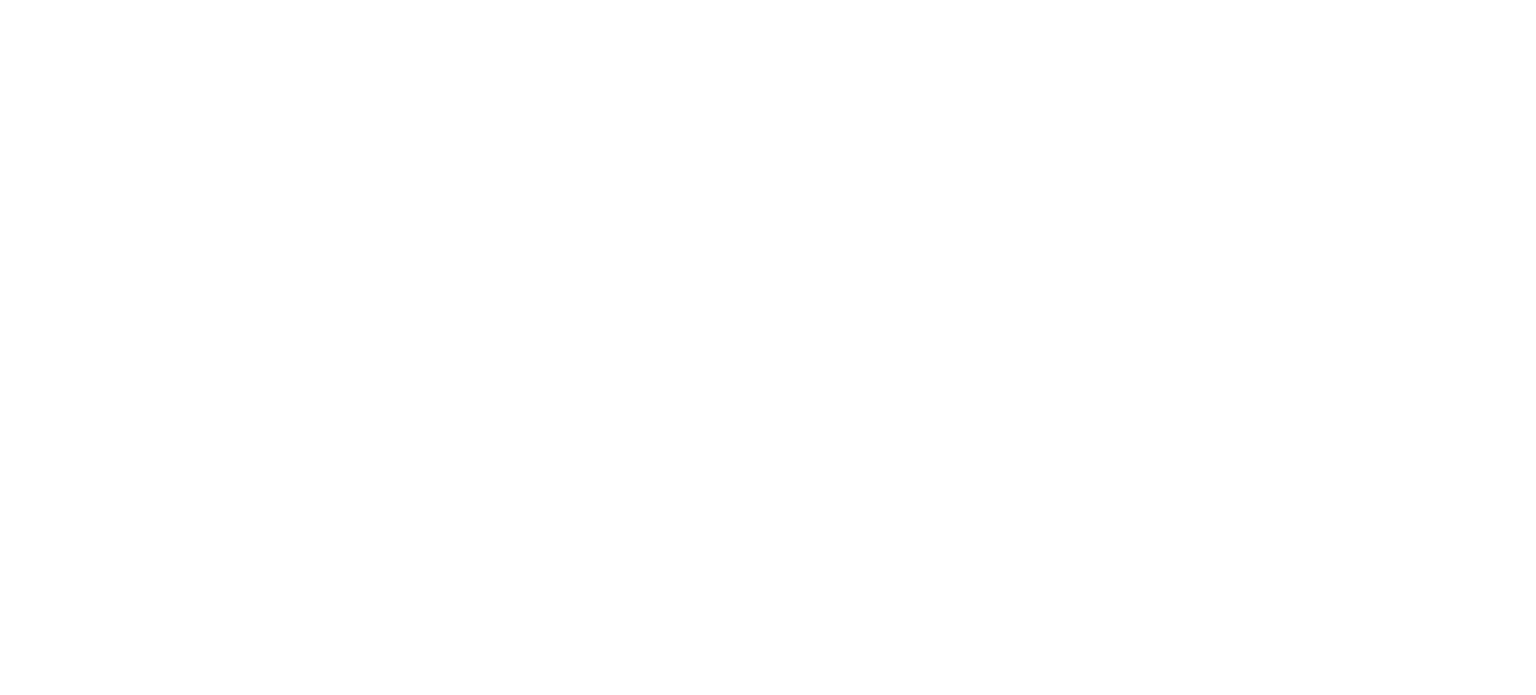 scroll, scrollTop: 0, scrollLeft: 0, axis: both 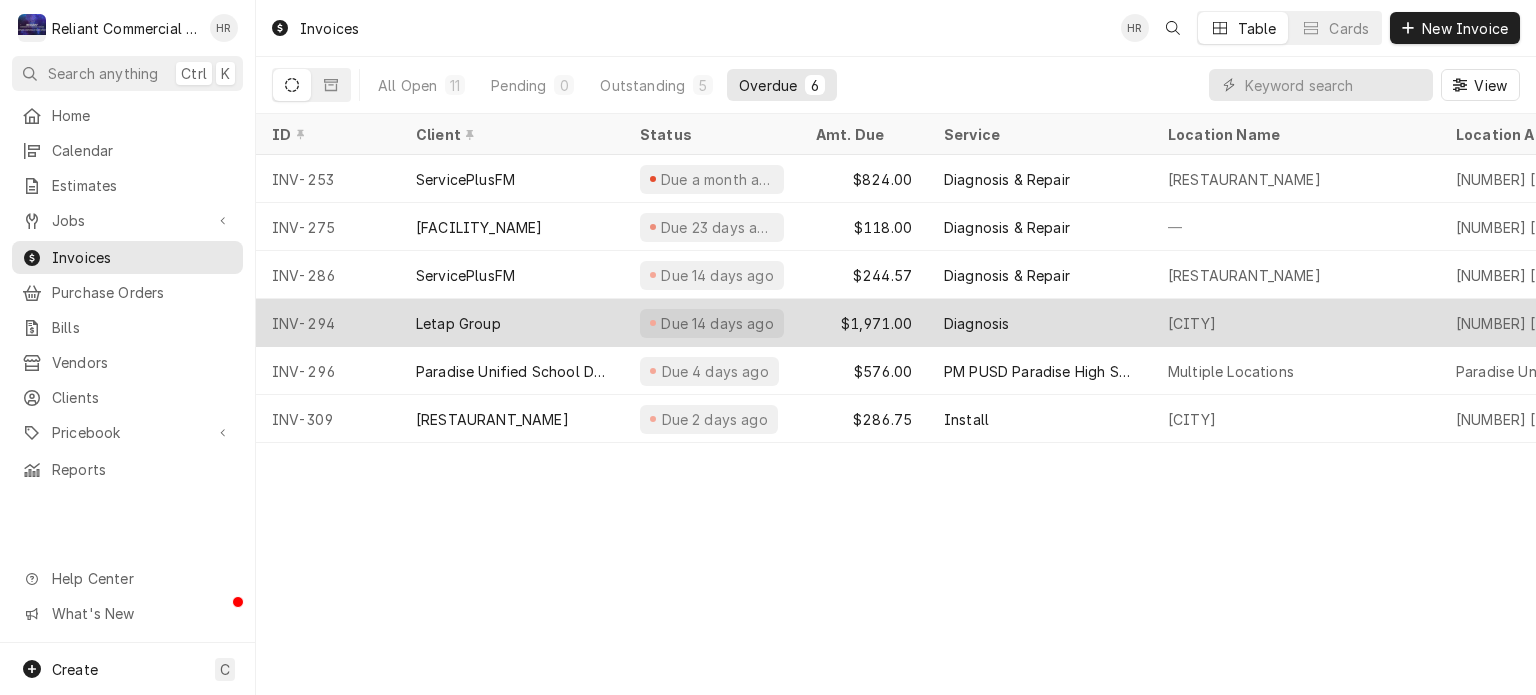 click on "Letap Group" at bounding box center (458, 323) 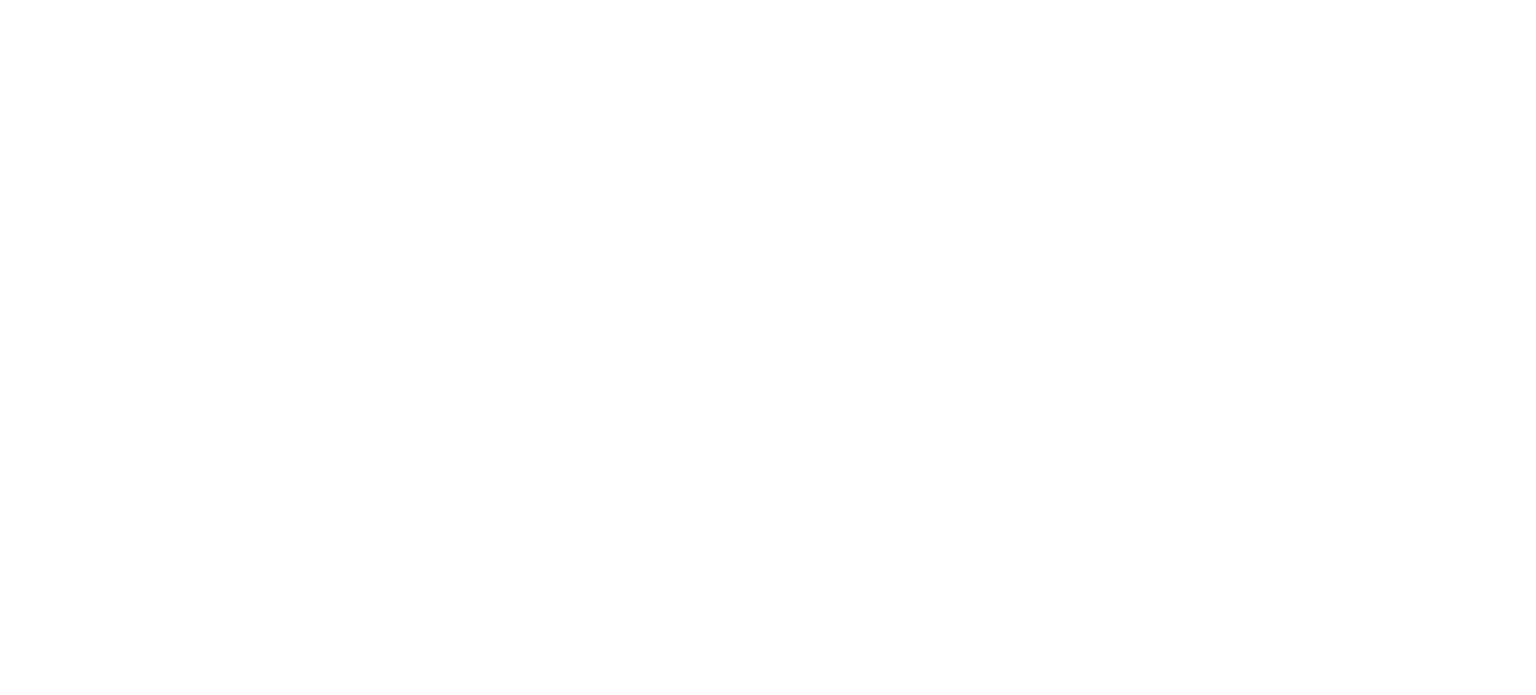 scroll, scrollTop: 0, scrollLeft: 0, axis: both 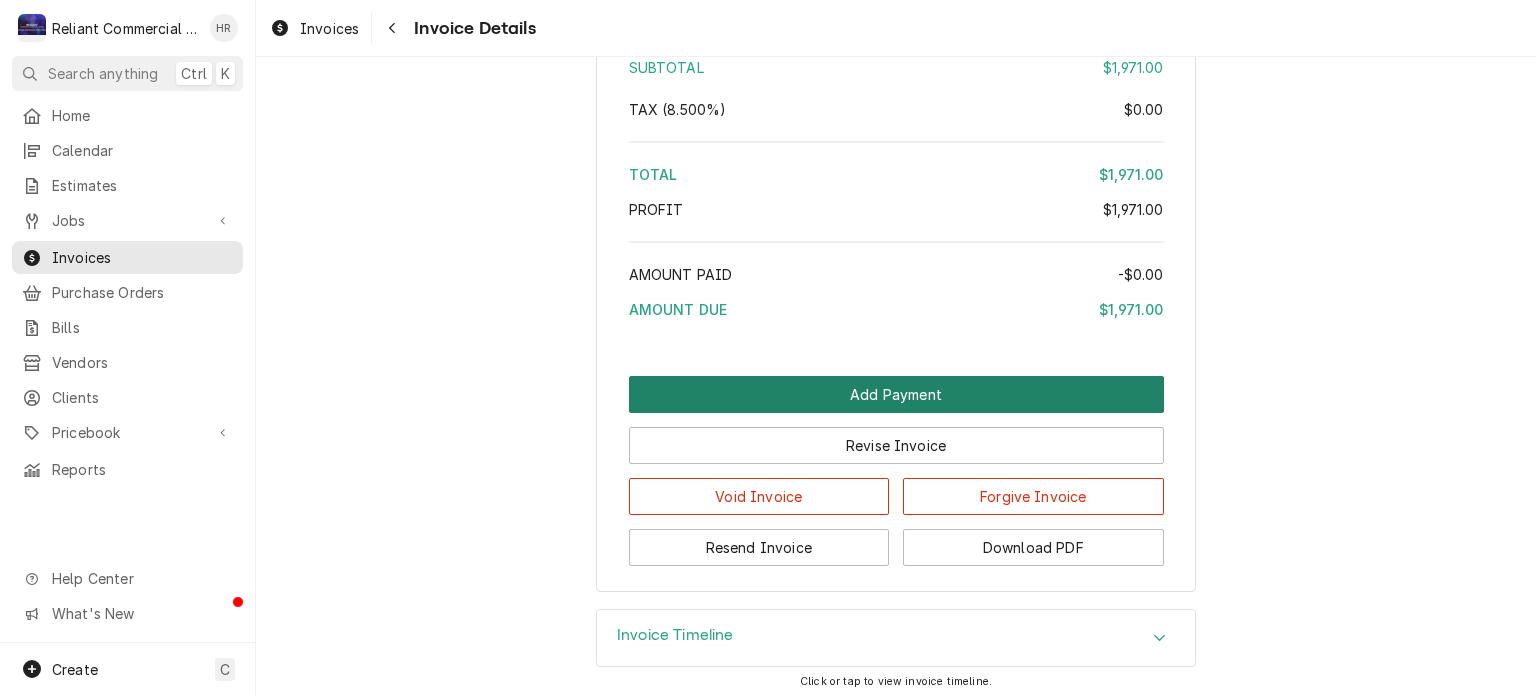click on "Add Payment" at bounding box center [896, 394] 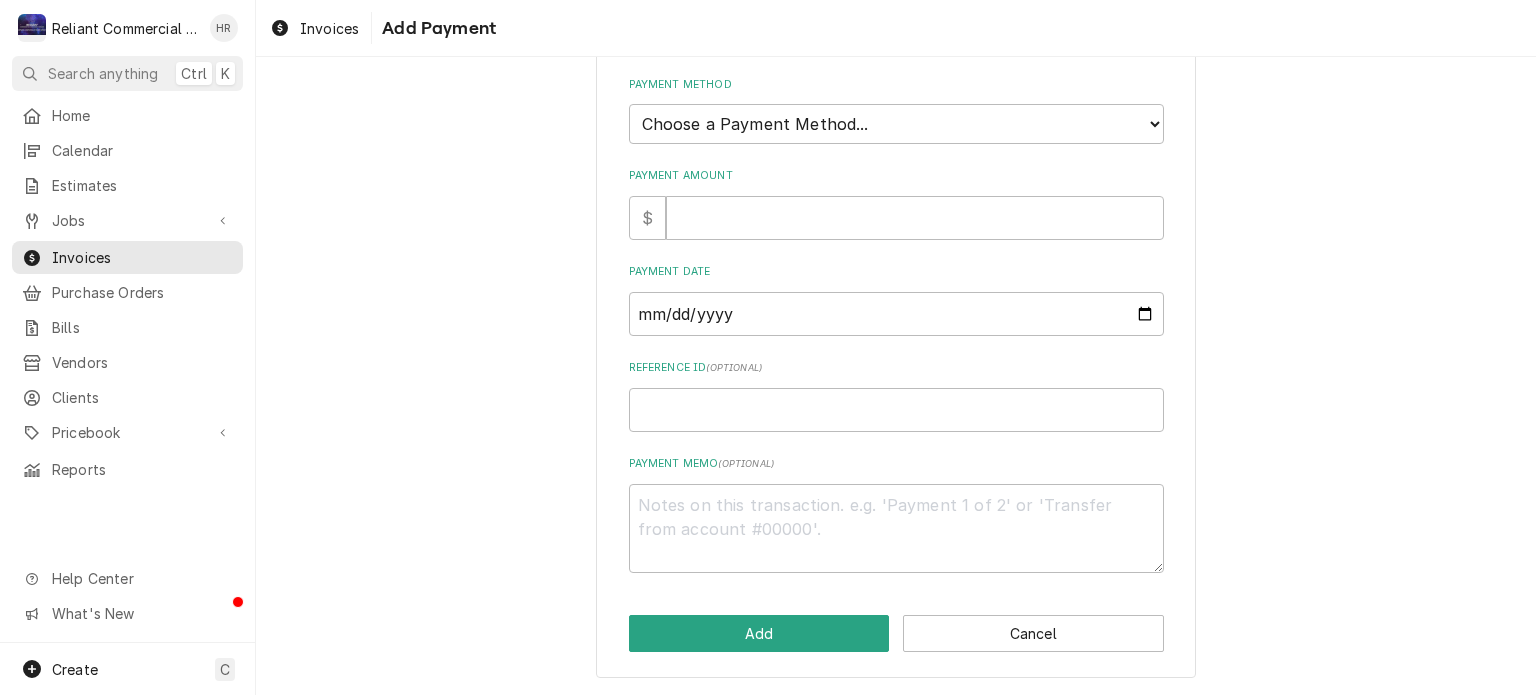 scroll, scrollTop: 0, scrollLeft: 0, axis: both 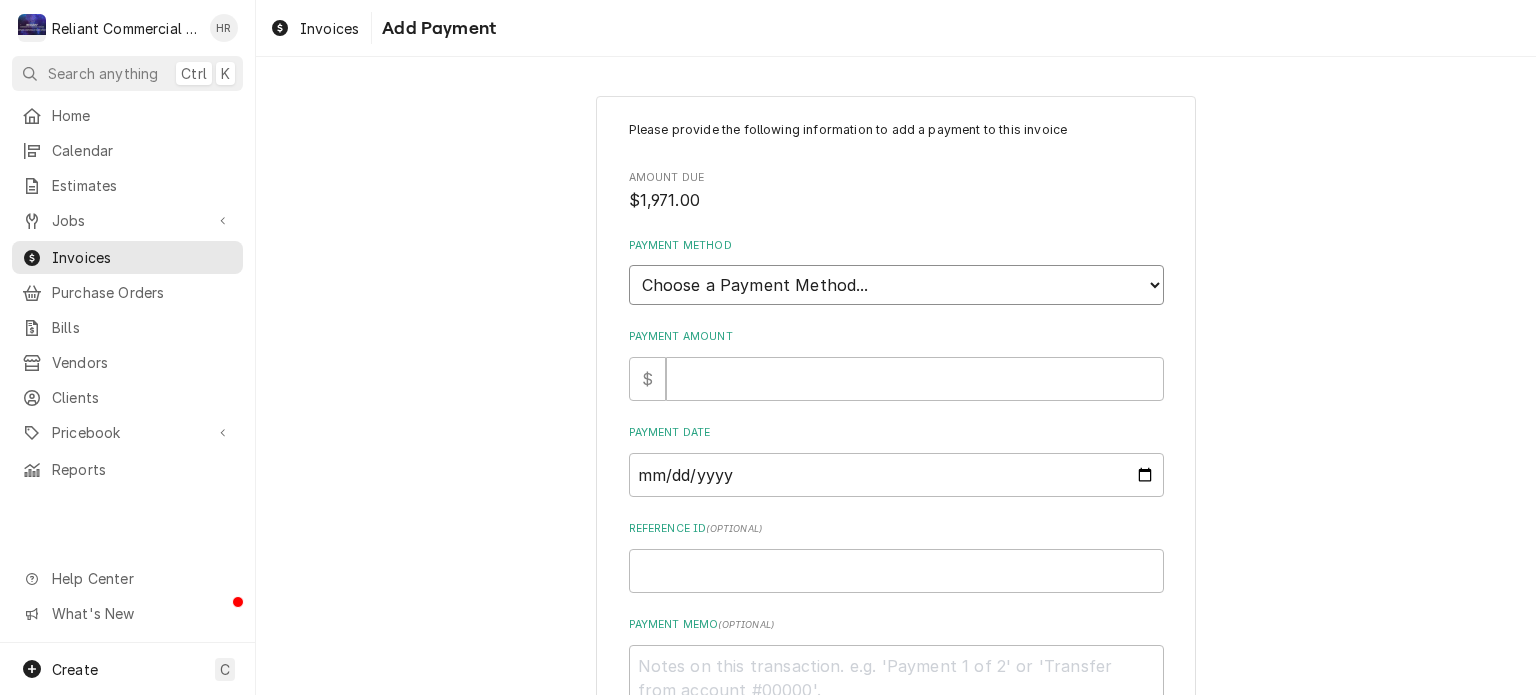 click on "Choose a Payment Method... Cash Check Credit/Debit Card ACH/eCheck Other" at bounding box center [896, 285] 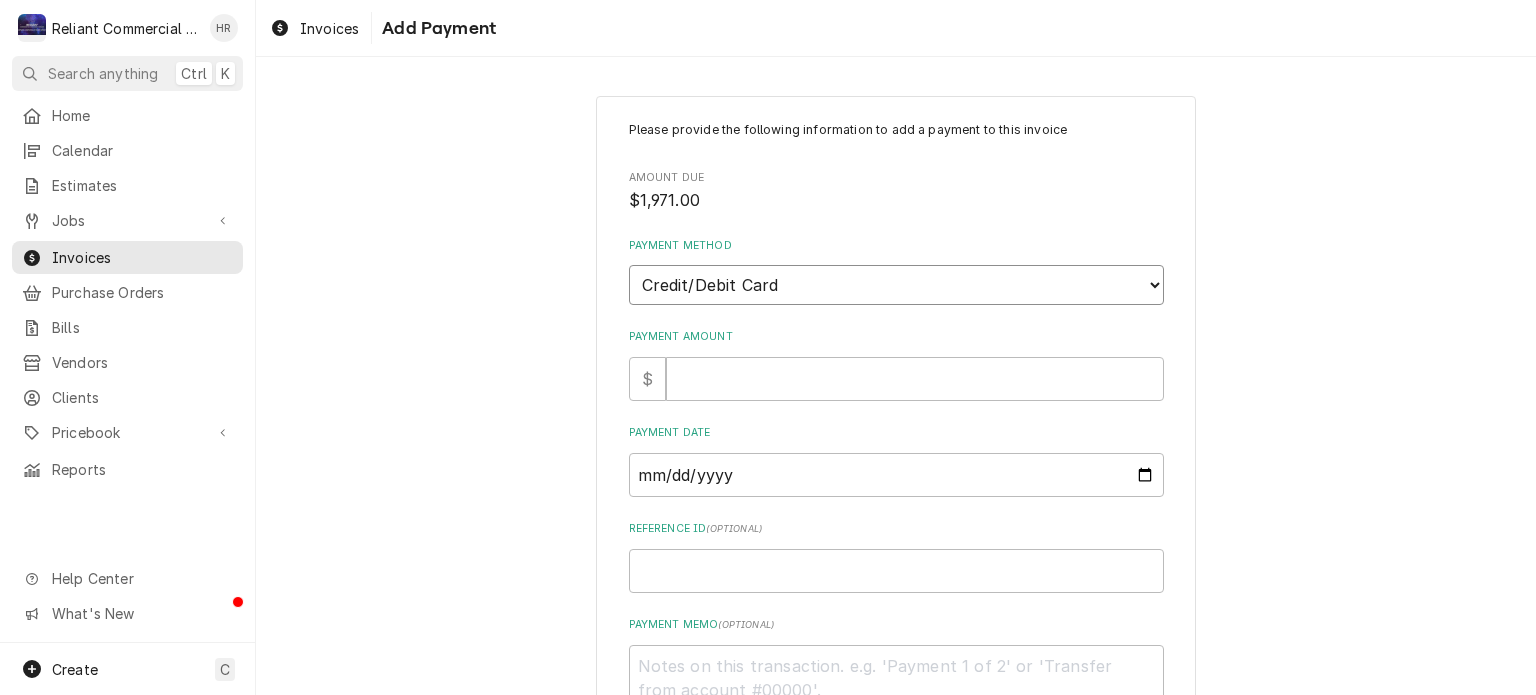 click on "Choose a Payment Method... Cash Check Credit/Debit Card ACH/eCheck Other" at bounding box center (896, 285) 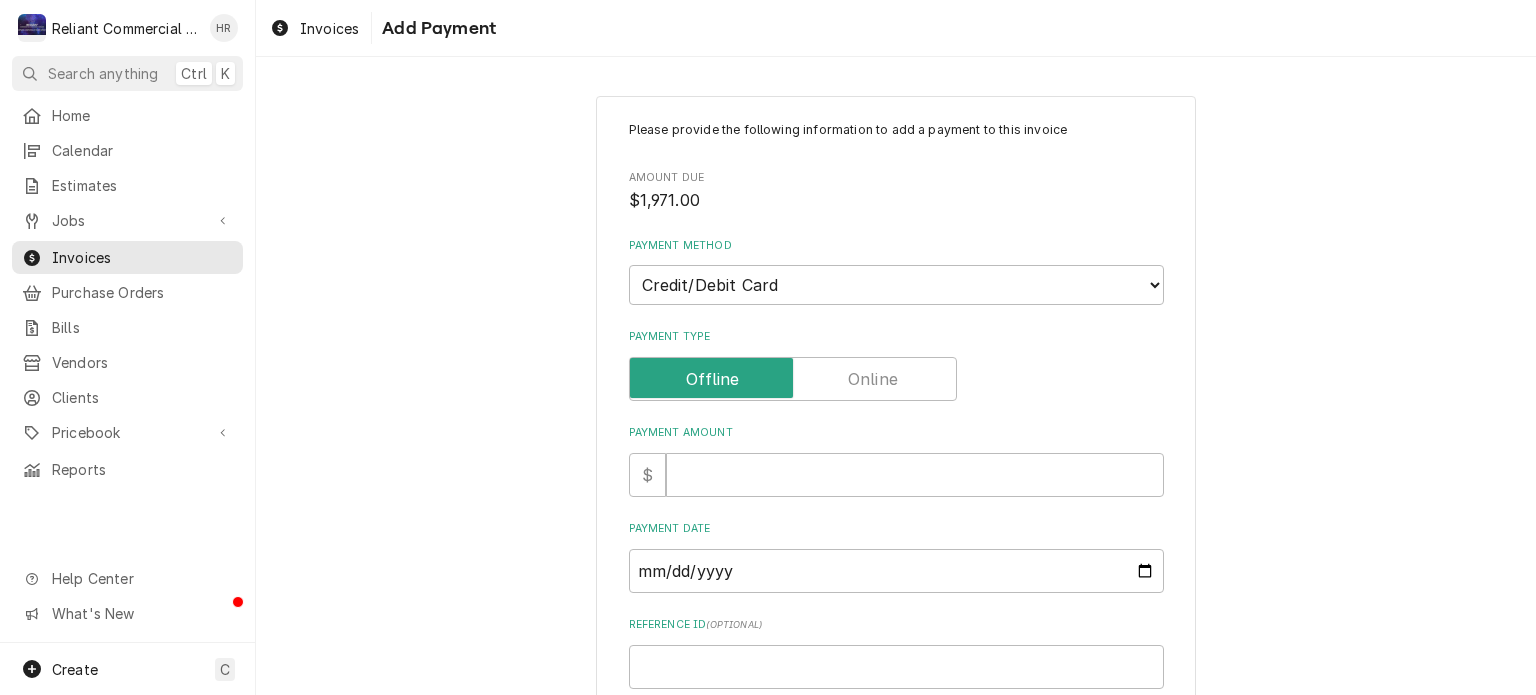 click at bounding box center (793, 379) 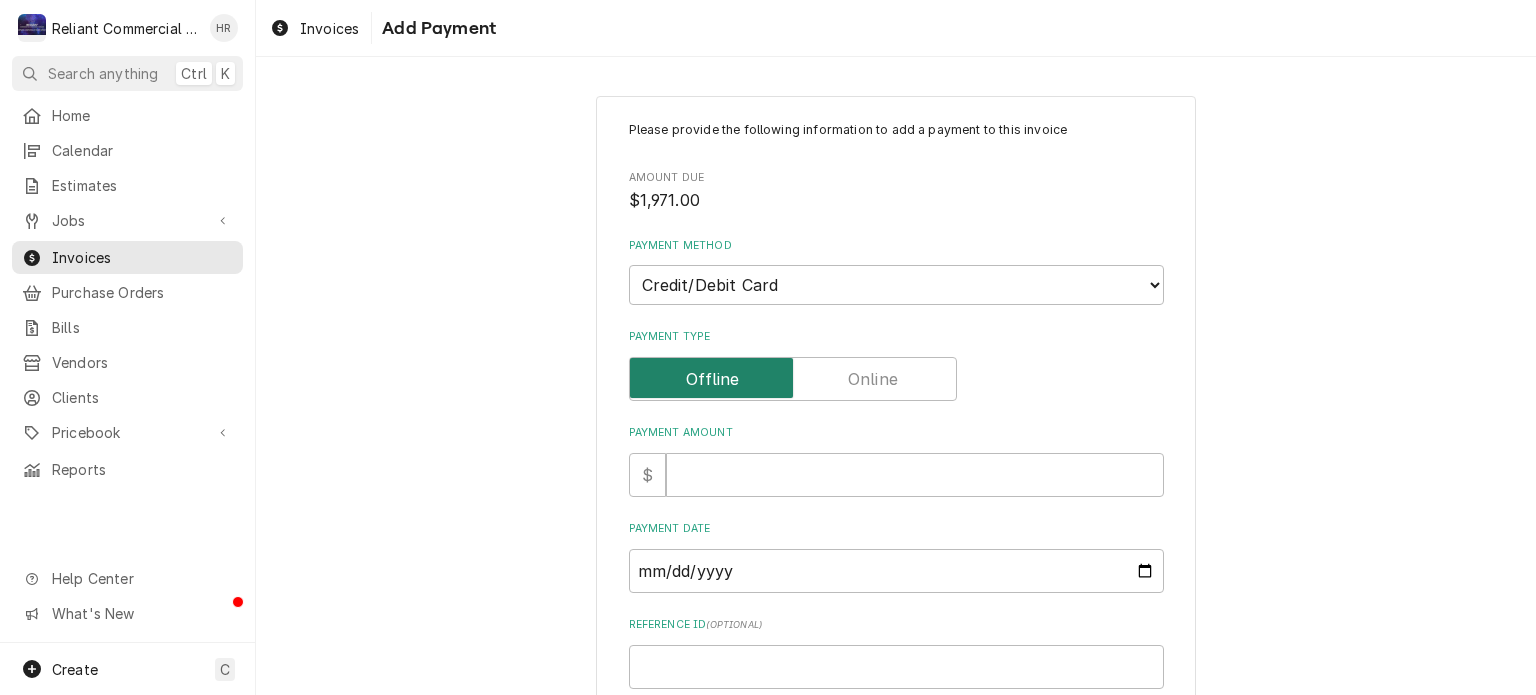 click at bounding box center [793, 379] 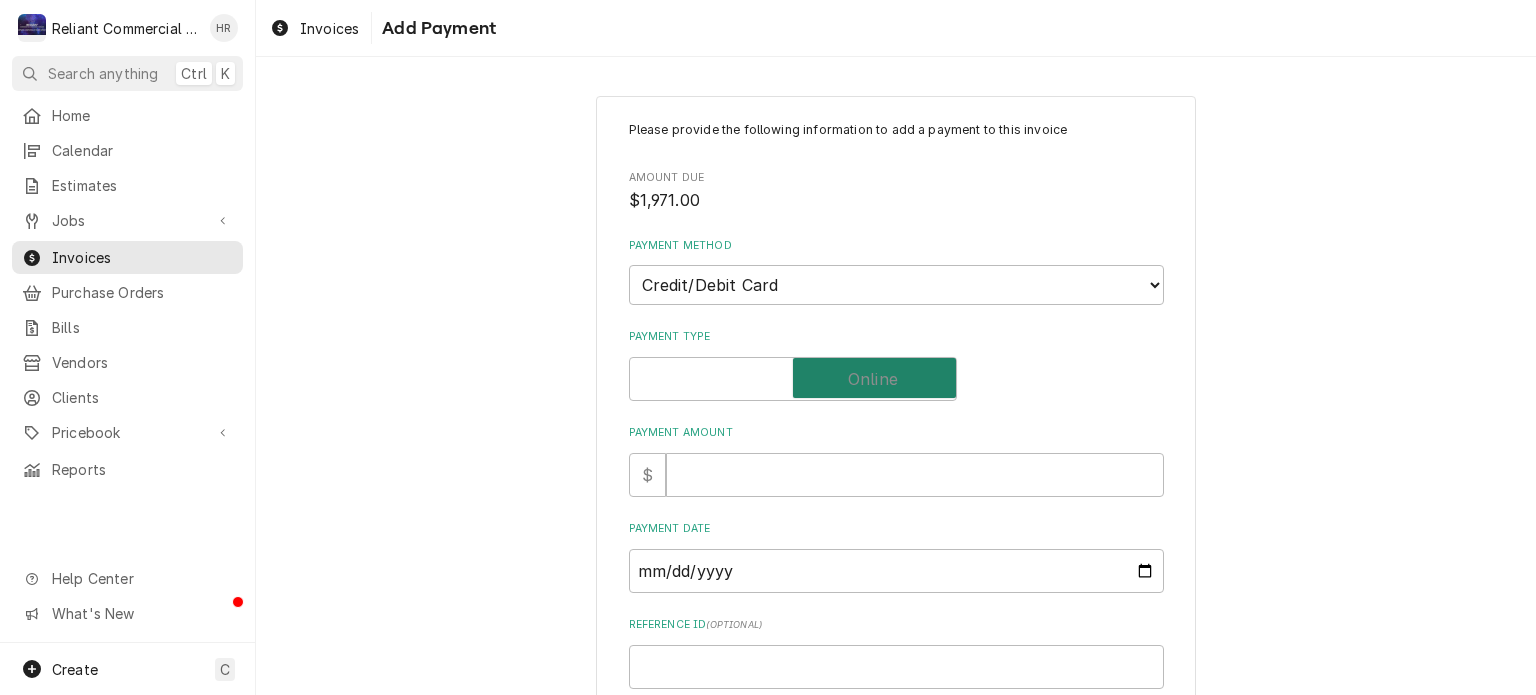 checkbox on "true" 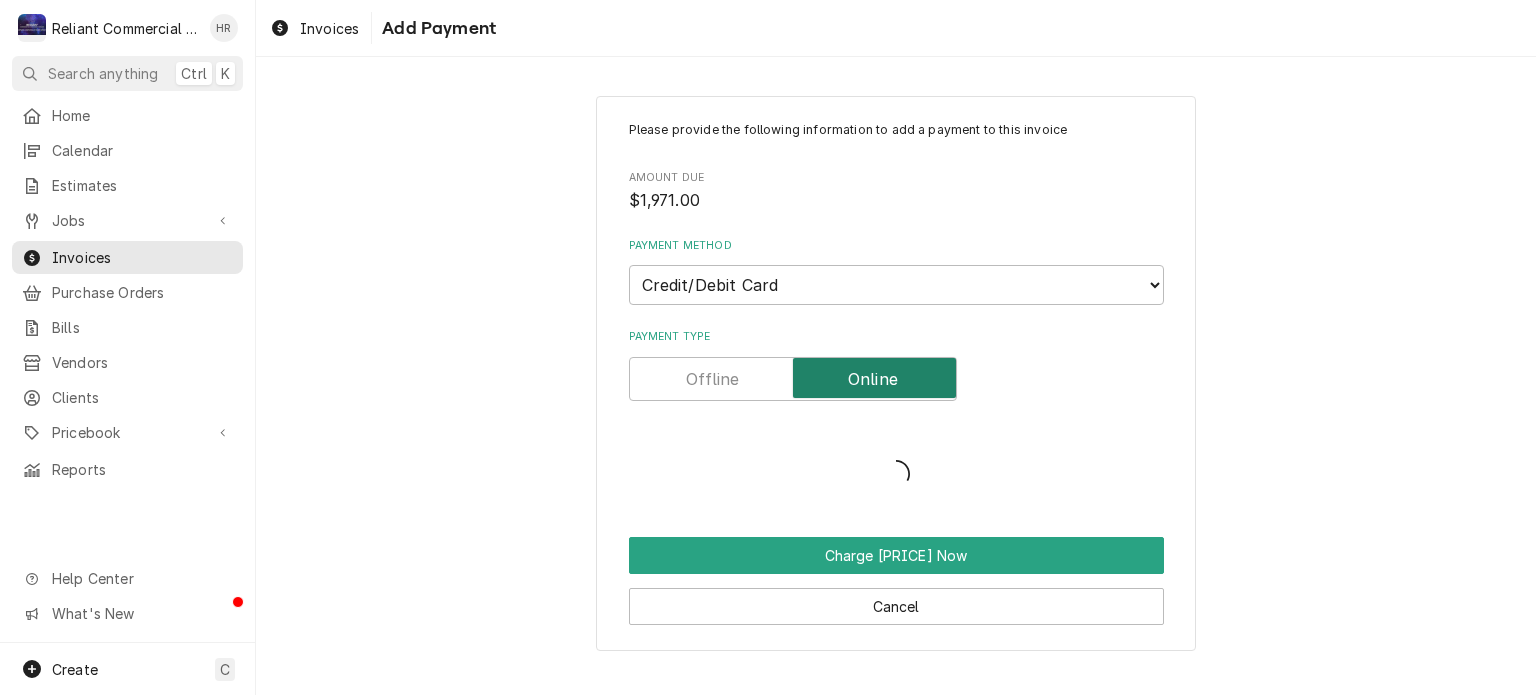 type on "x" 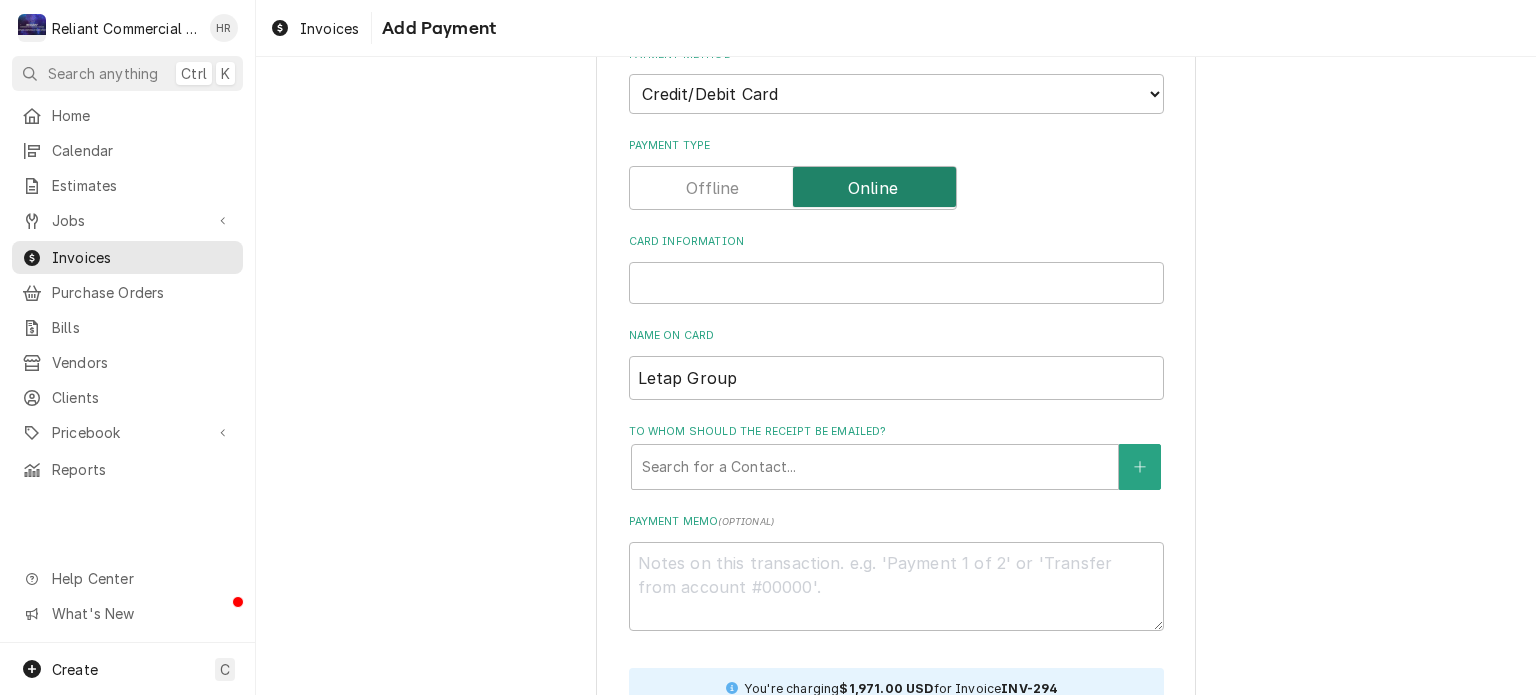 scroll, scrollTop: 187, scrollLeft: 0, axis: vertical 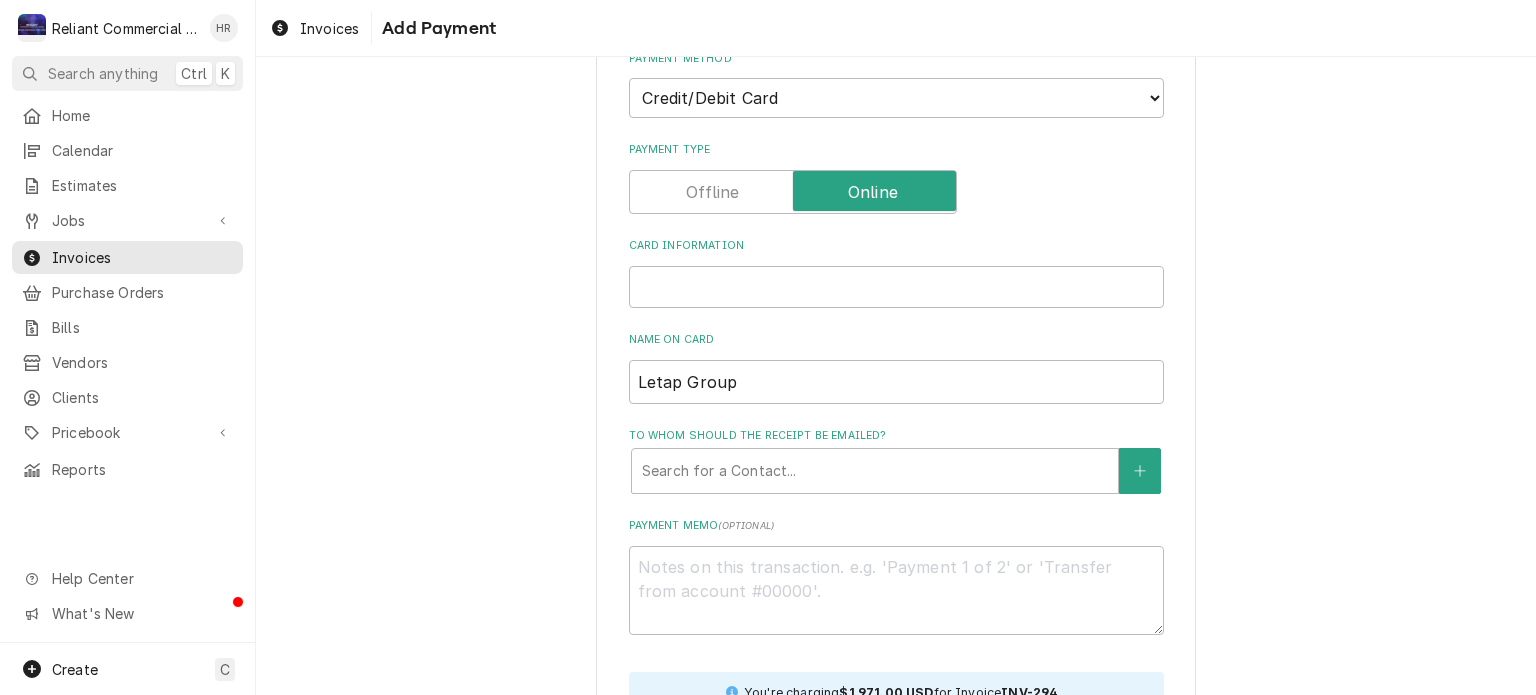 click at bounding box center [793, 192] 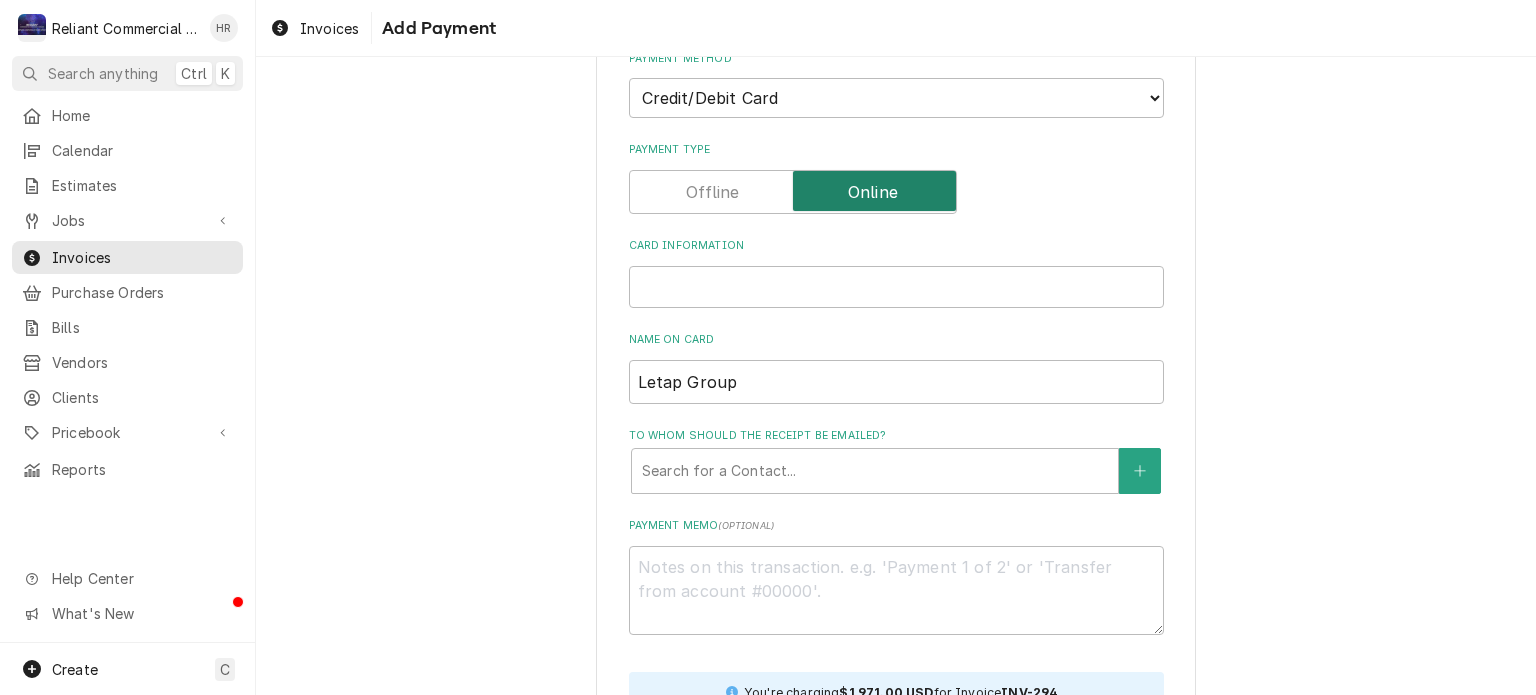 click at bounding box center (793, 192) 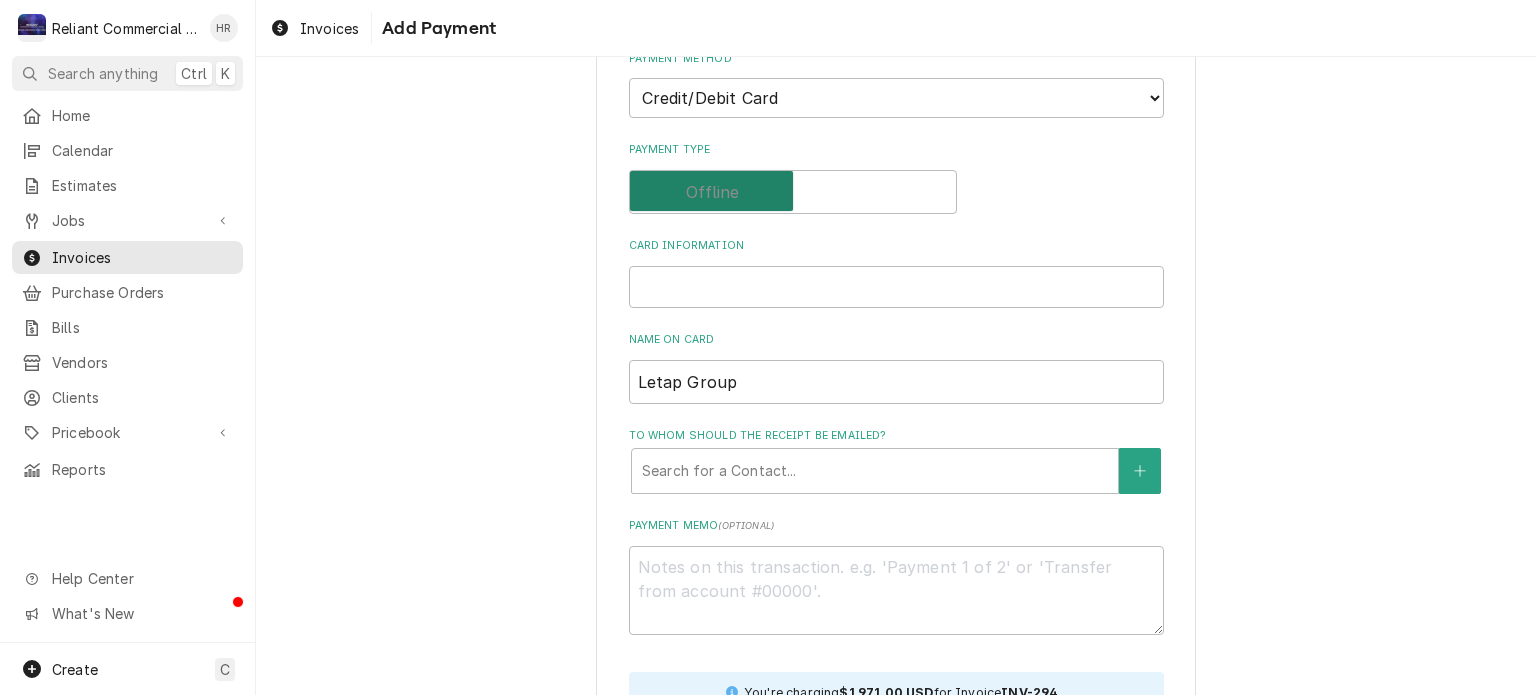 checkbox on "false" 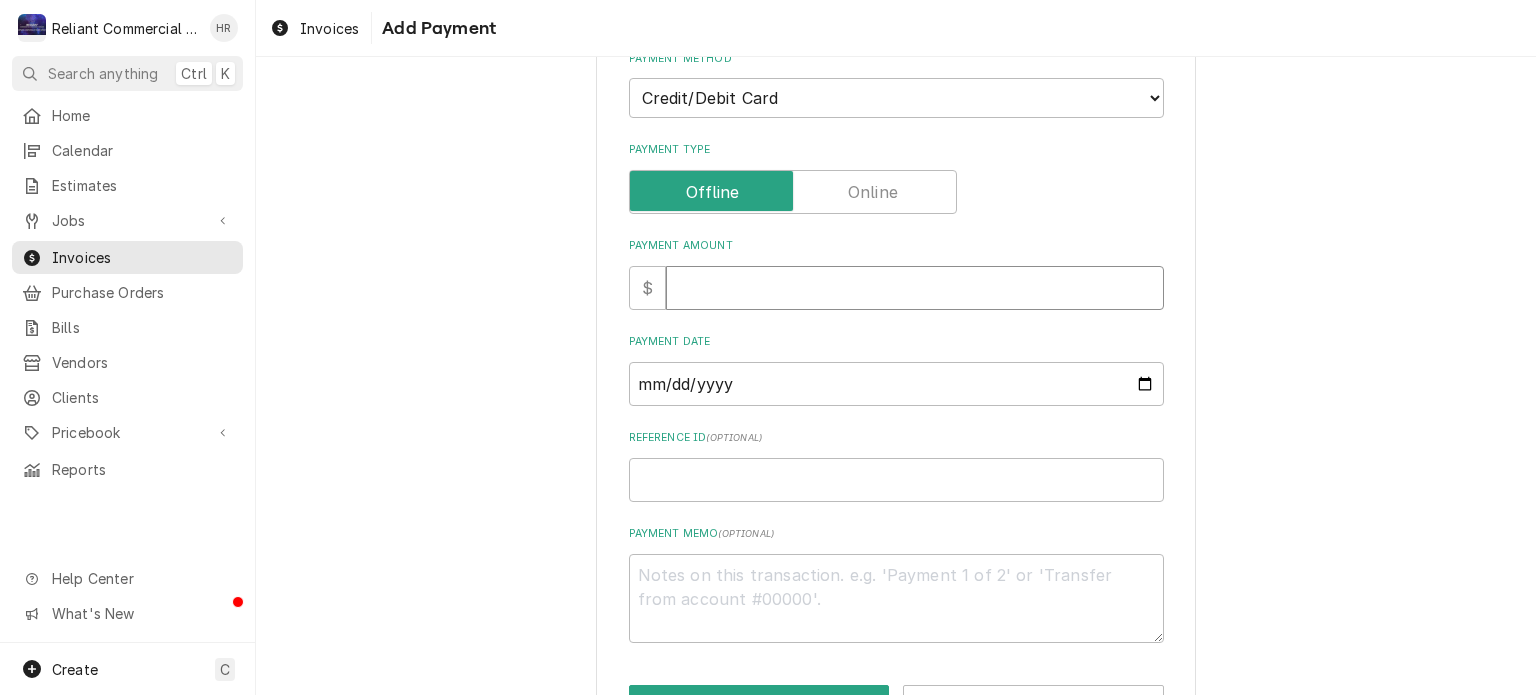 click on "Payment Amount" at bounding box center [915, 288] 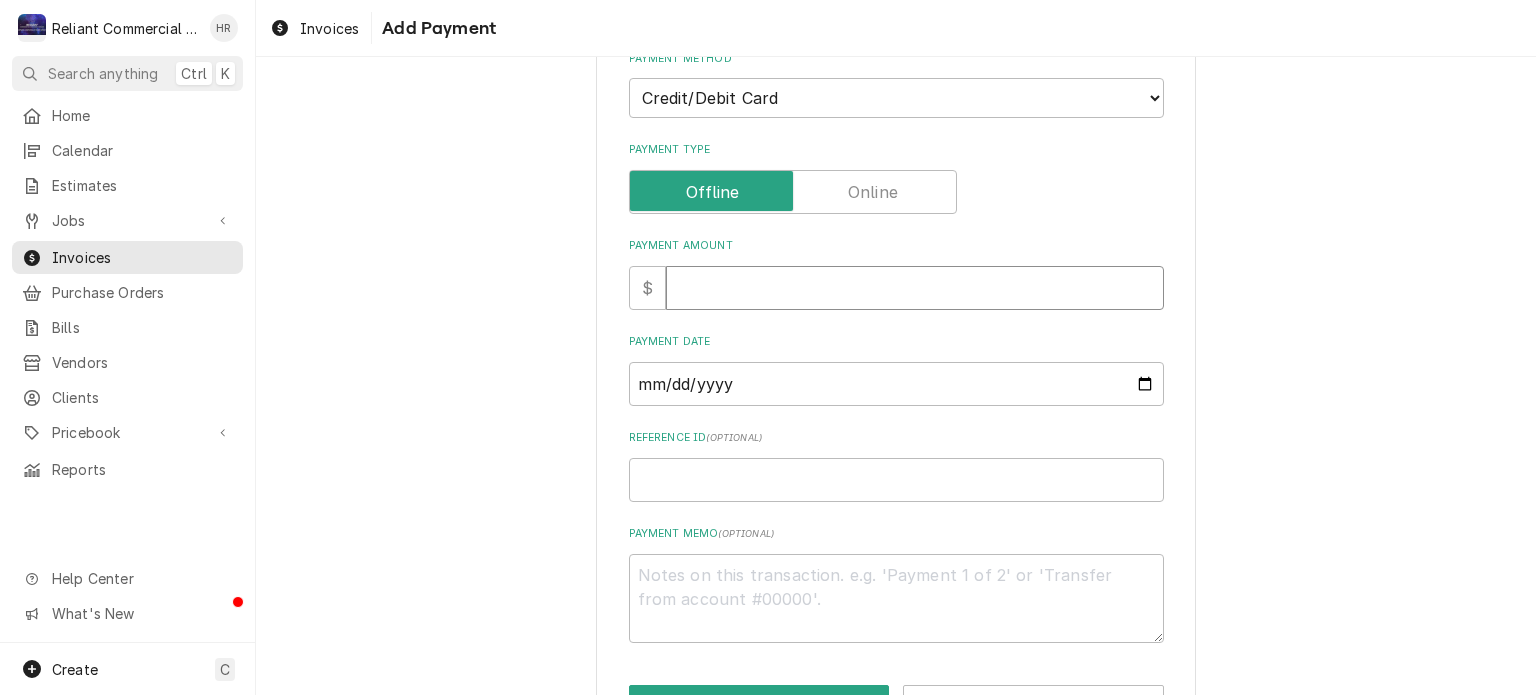 type on "x" 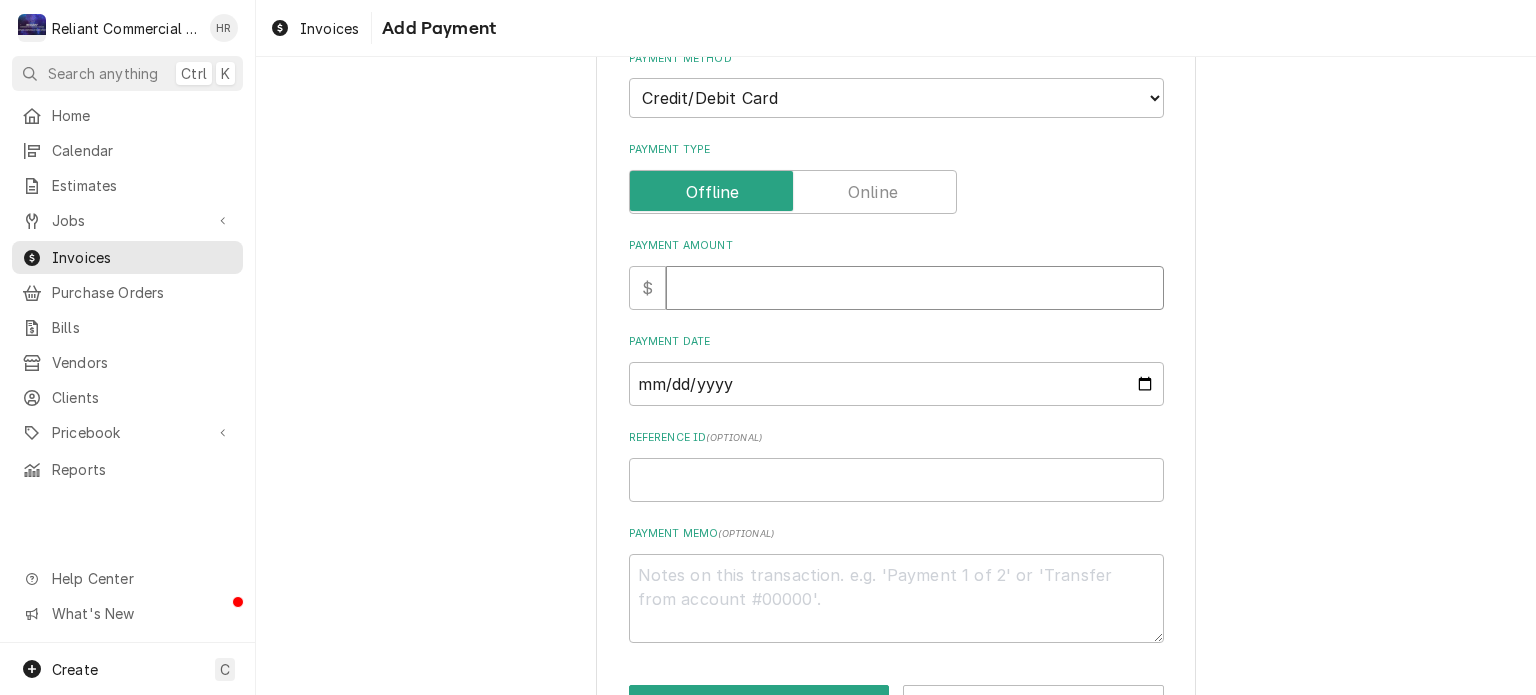 type on "1" 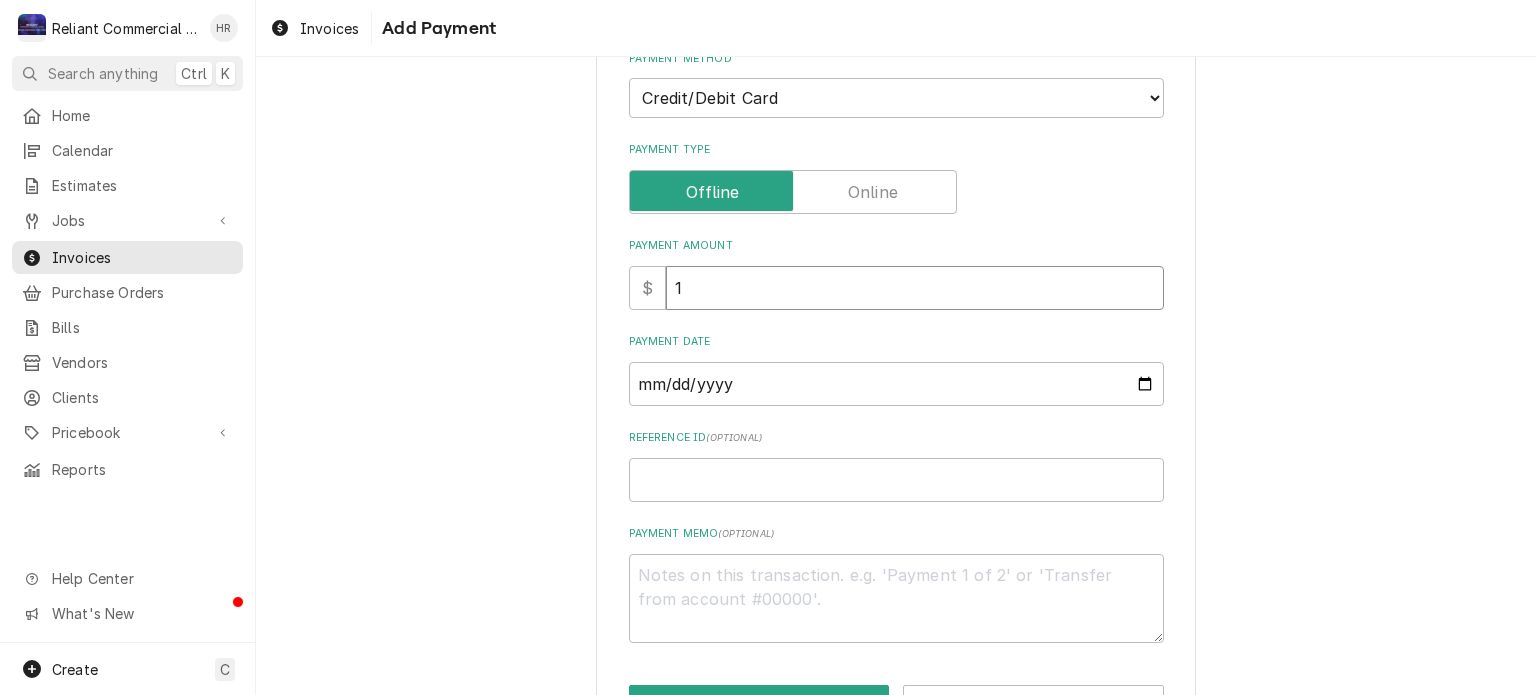 type on "x" 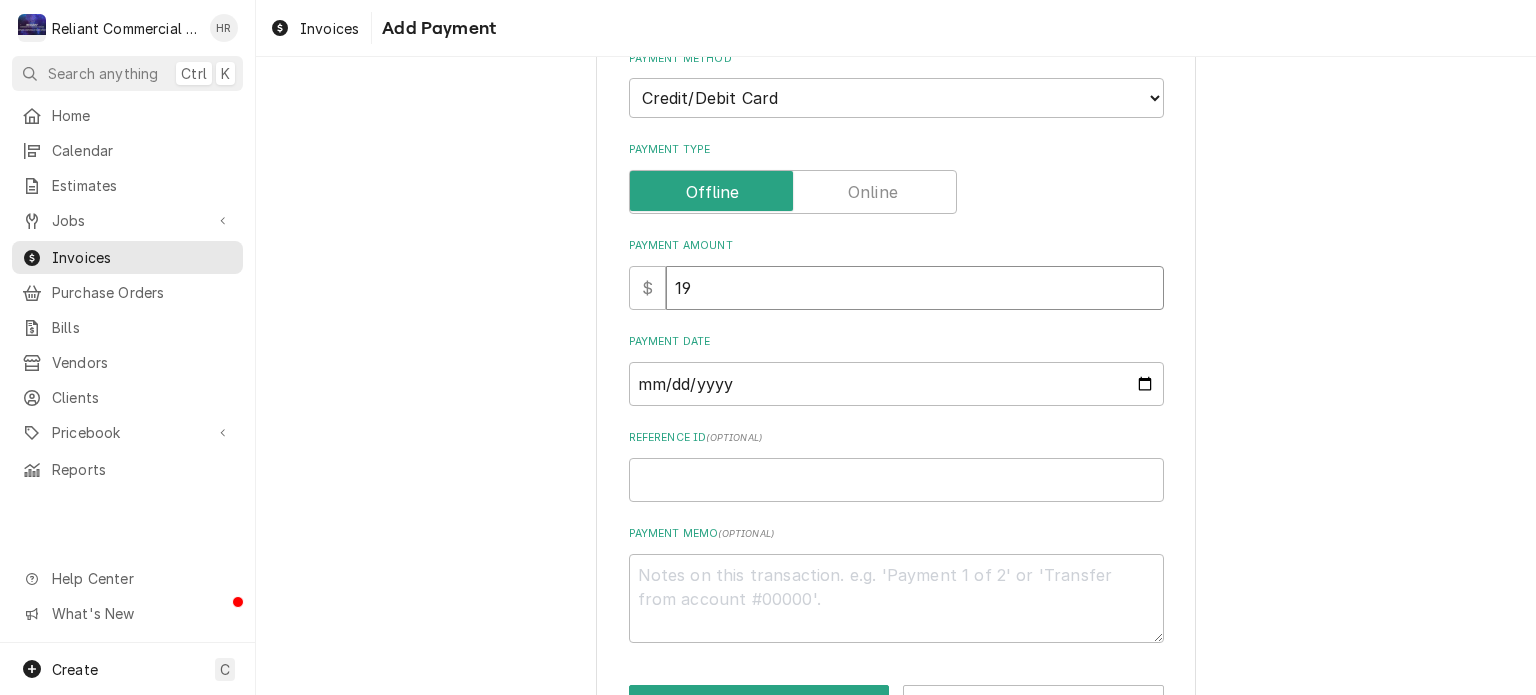 type on "x" 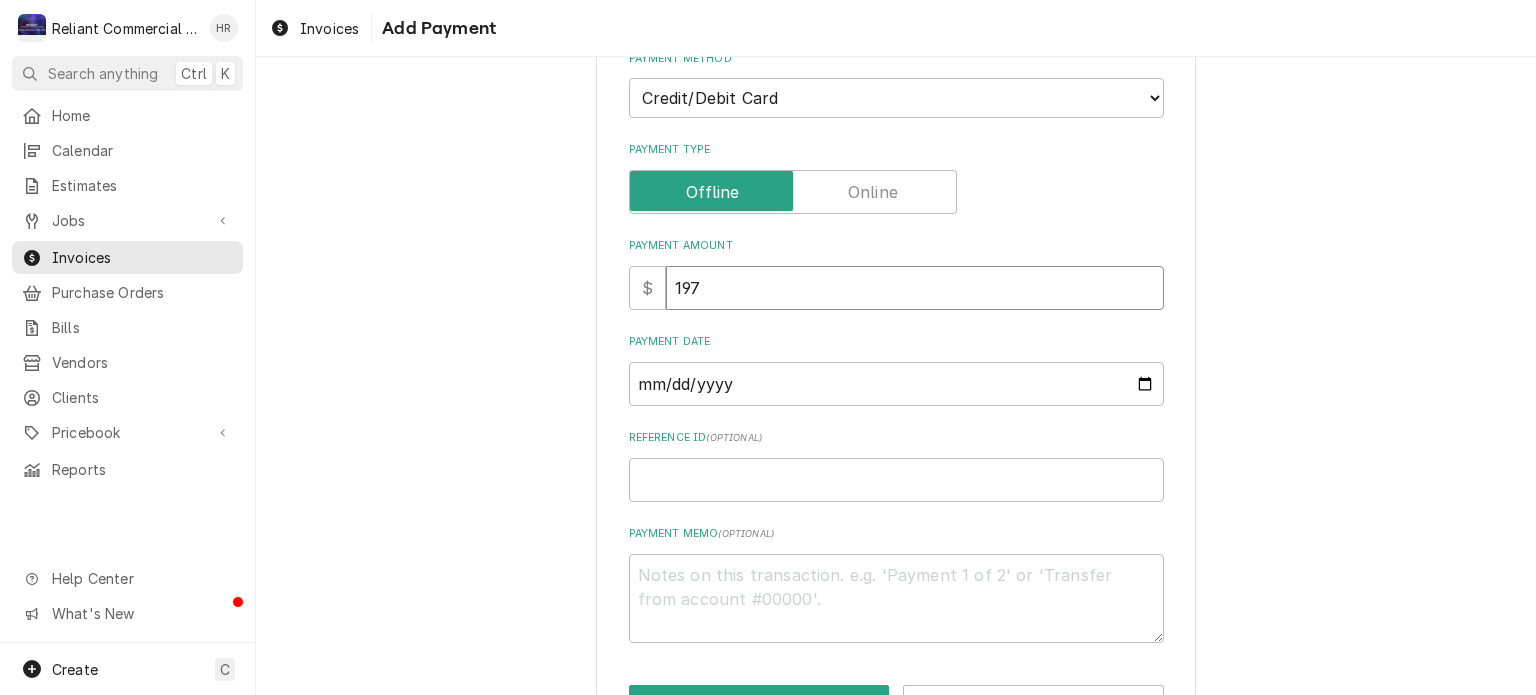 type on "x" 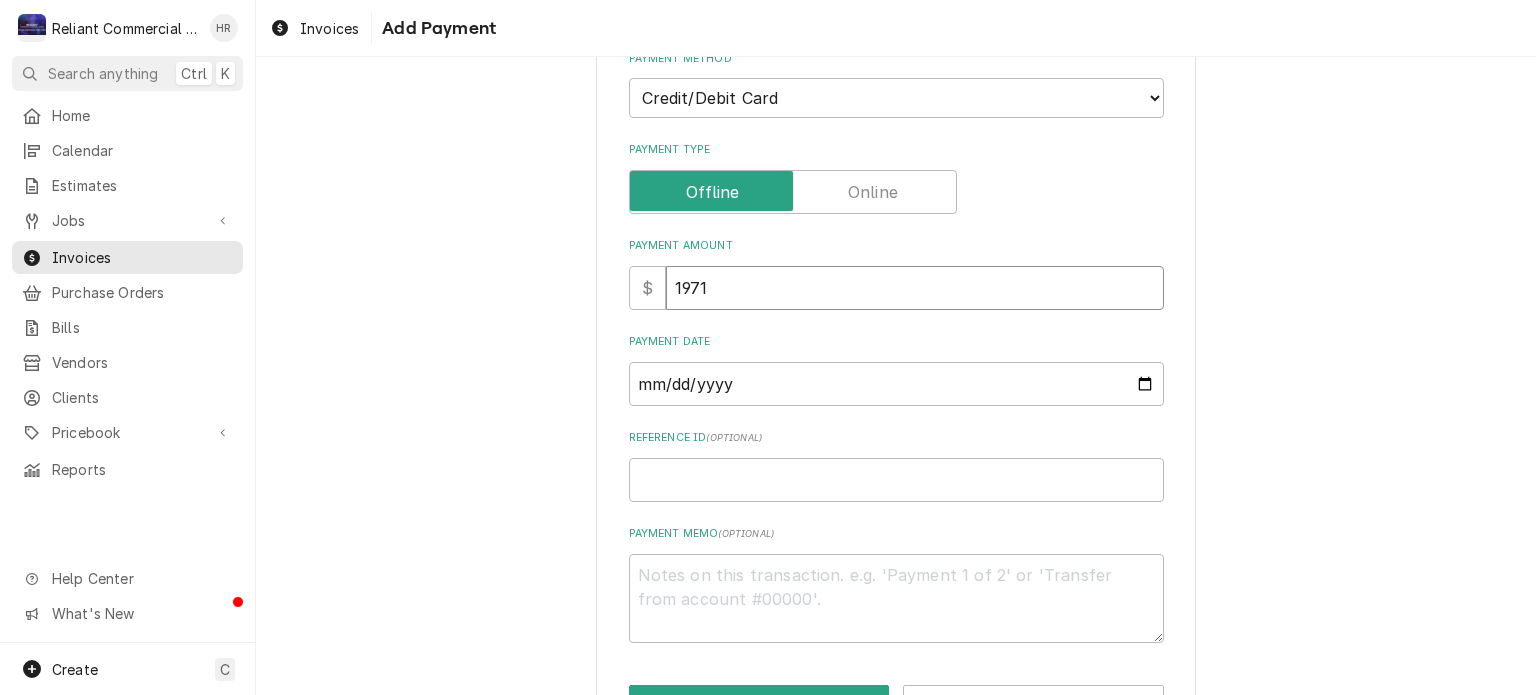 type on "x" 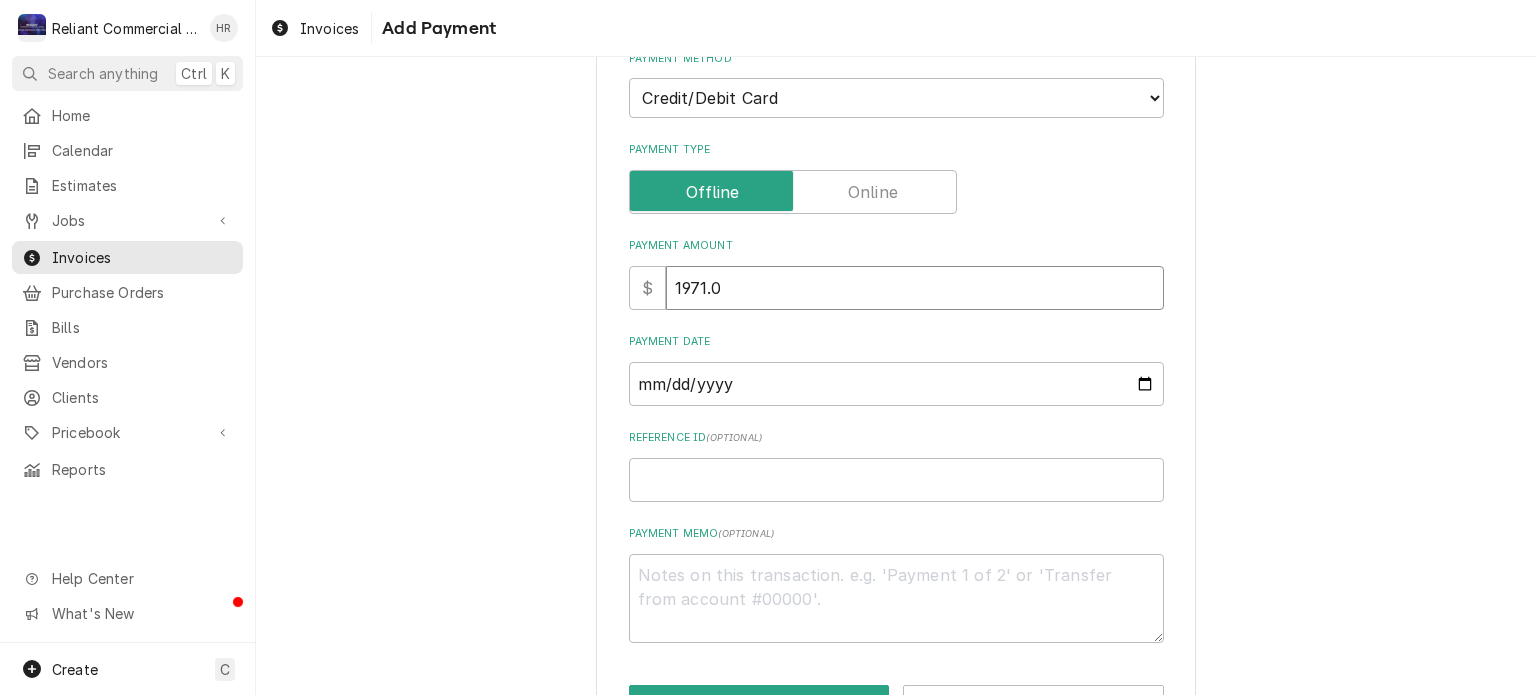 type on "x" 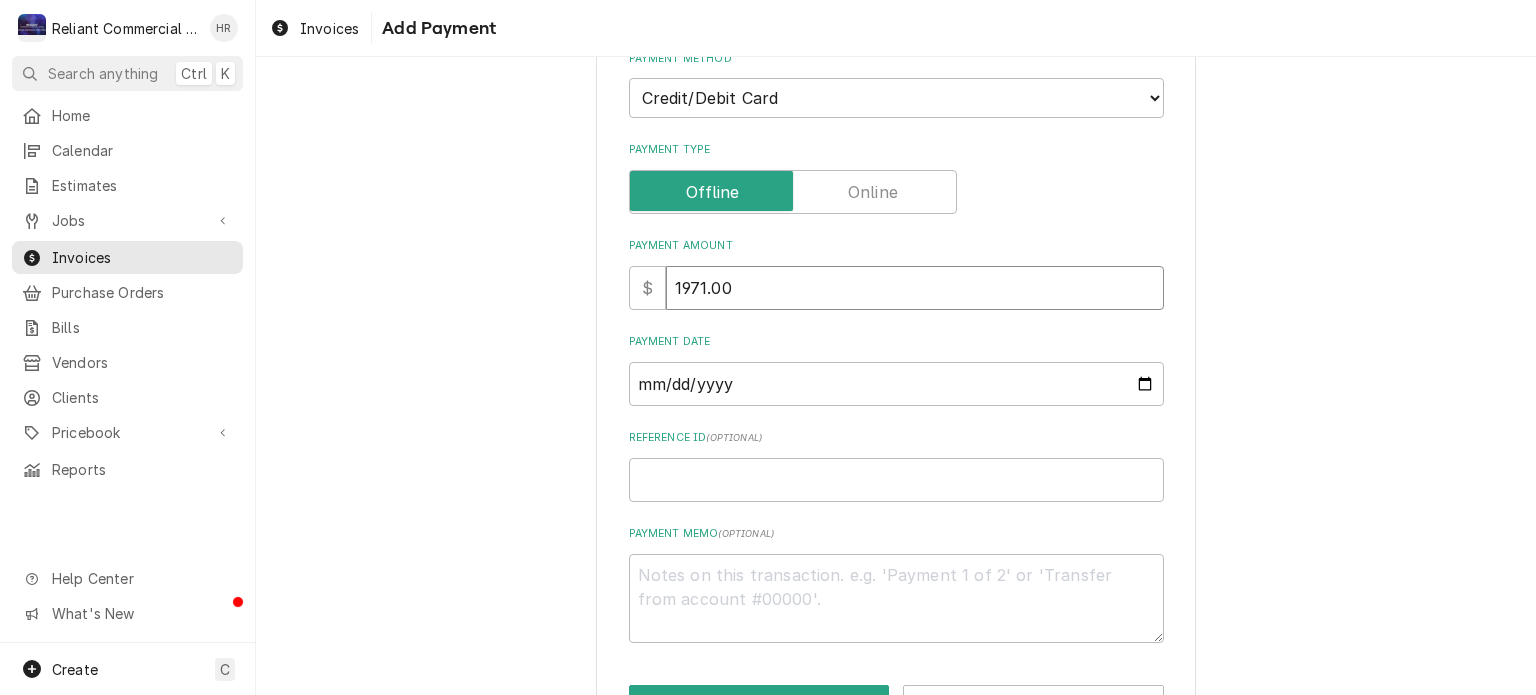 type on "1971.00" 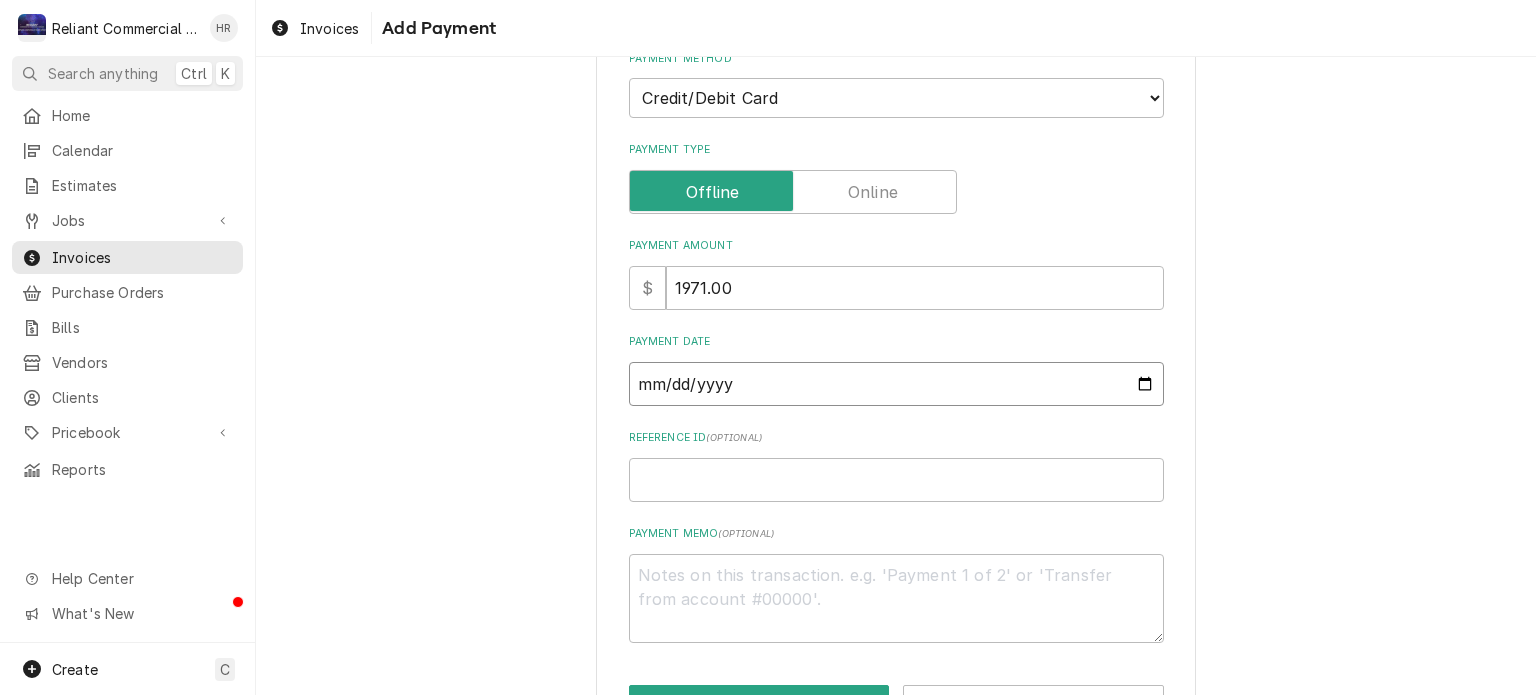 click on "Payment Date" at bounding box center (896, 384) 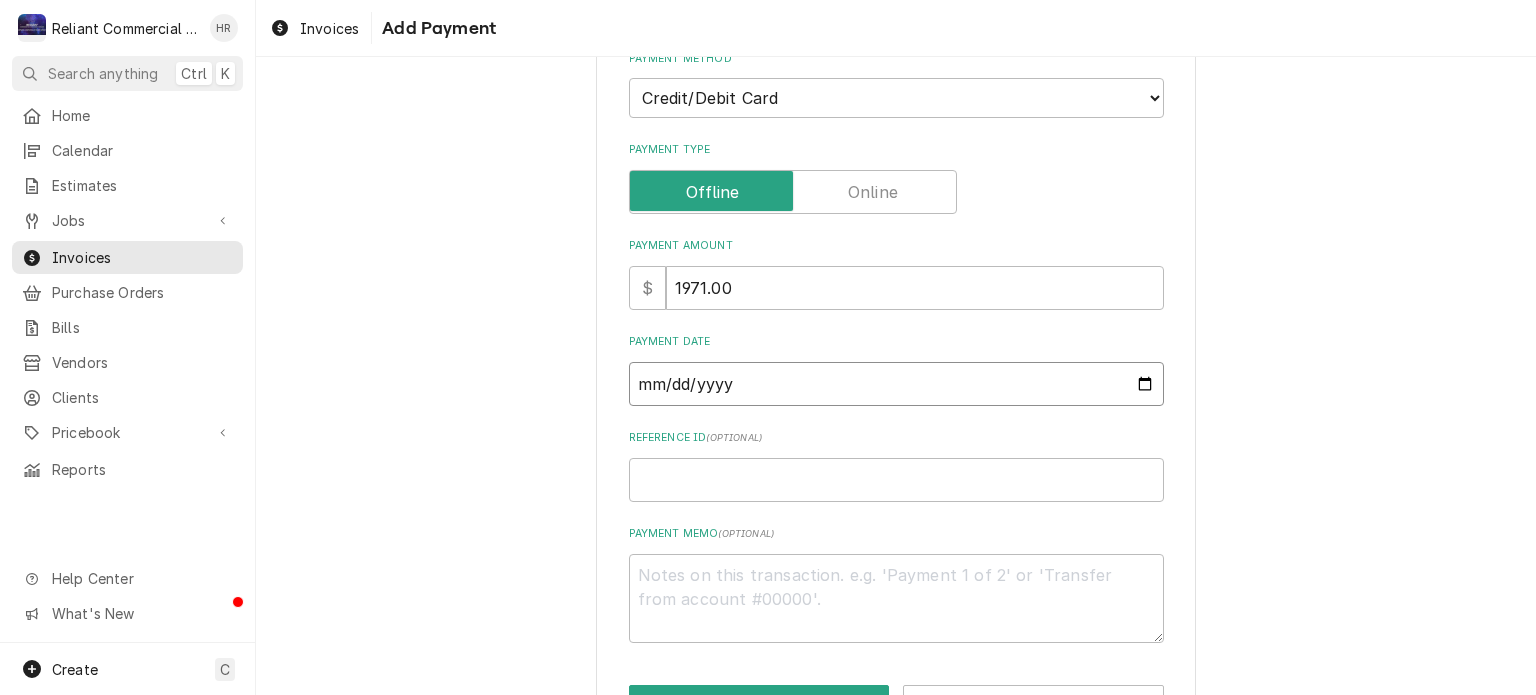 click on "Payment Date" at bounding box center (896, 384) 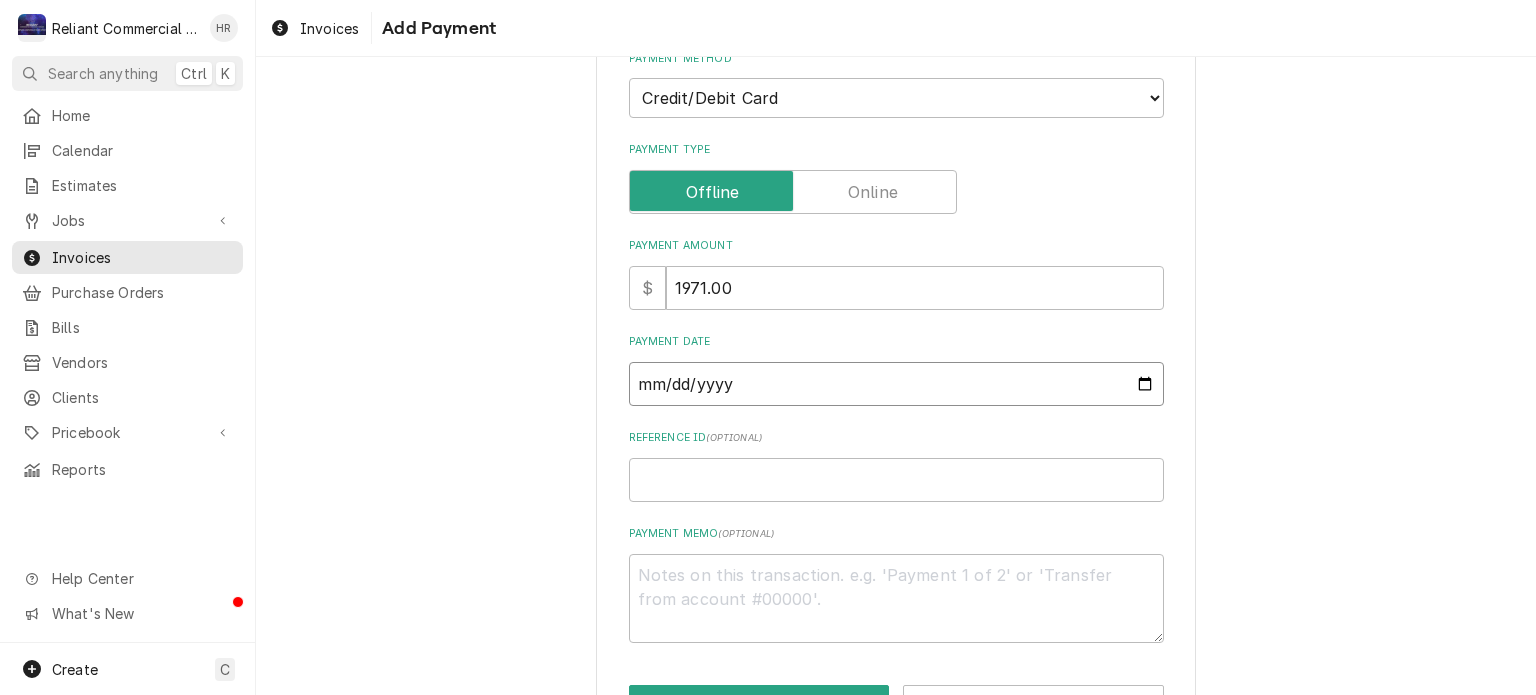 type on "2025-08-04" 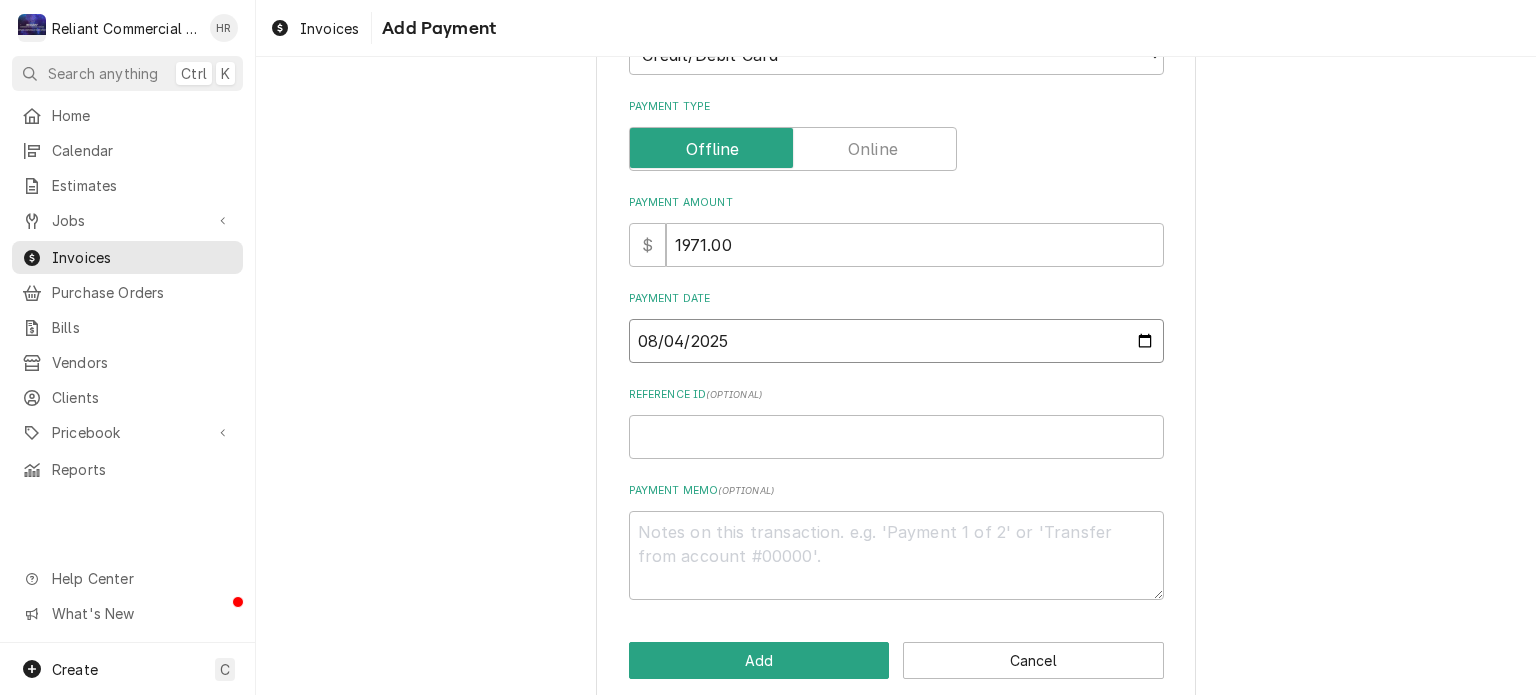 scroll, scrollTop: 254, scrollLeft: 0, axis: vertical 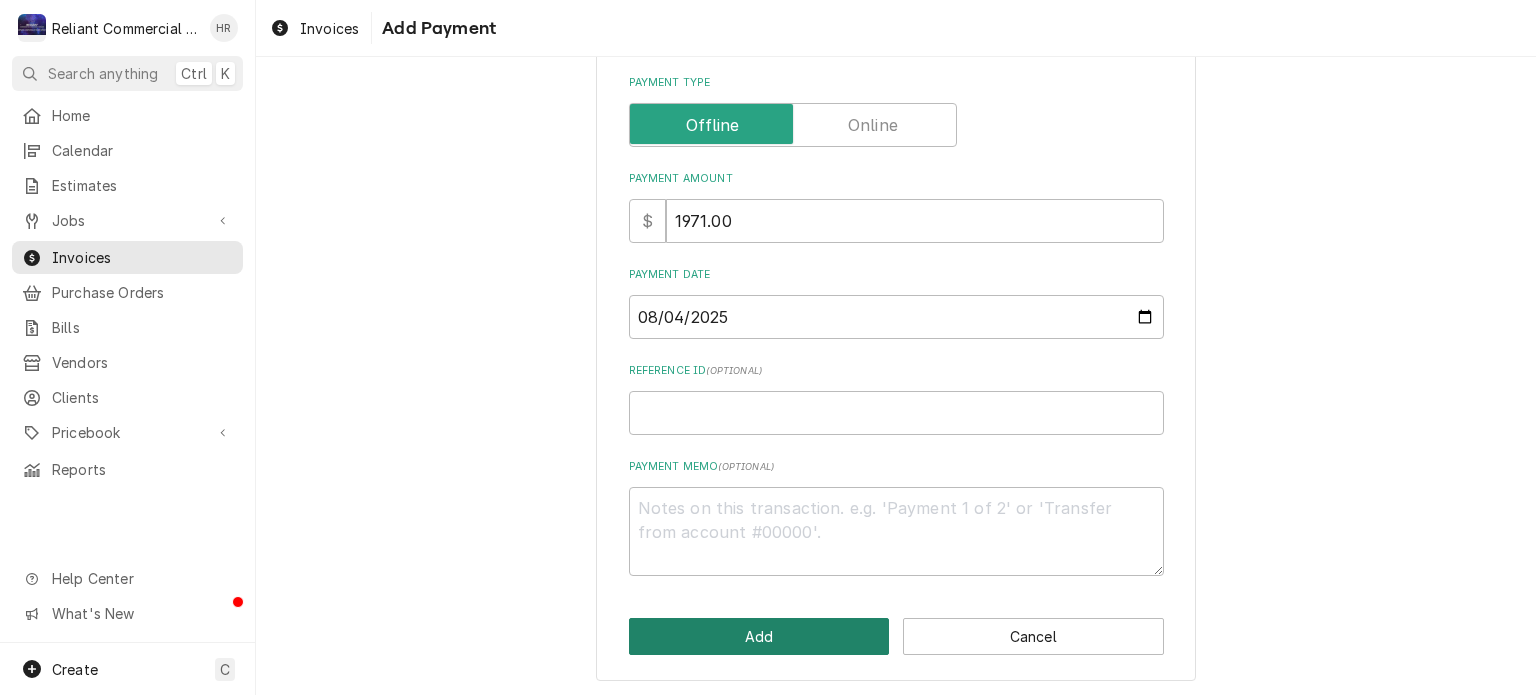 click on "Add" at bounding box center [759, 636] 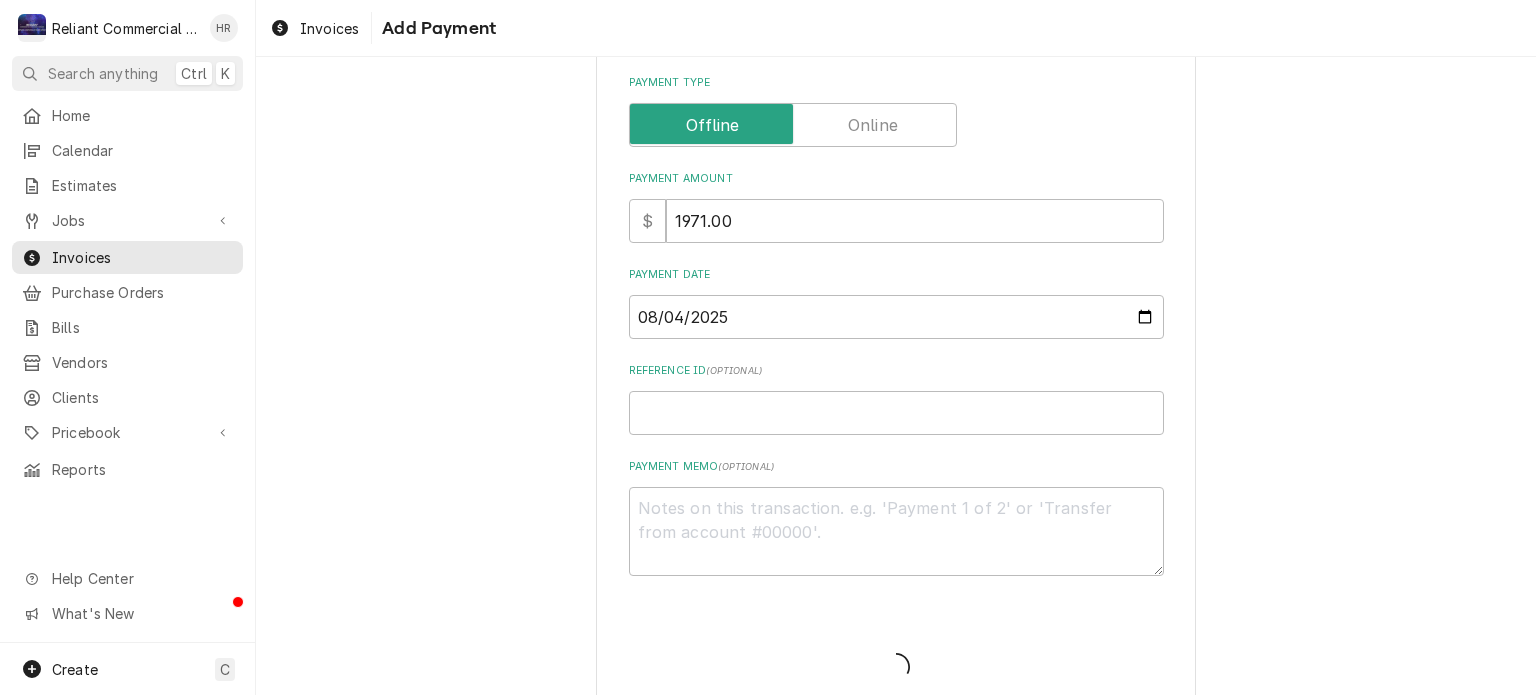 type on "x" 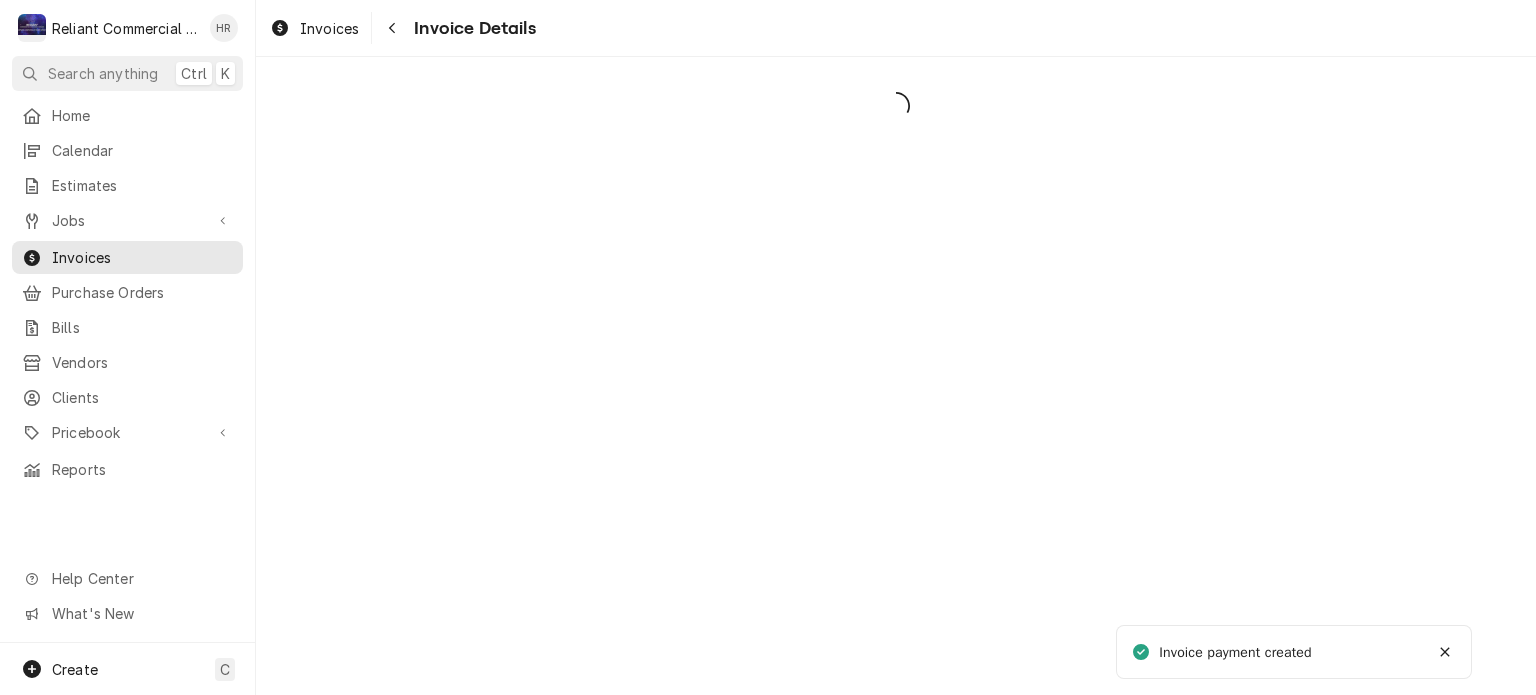 scroll, scrollTop: 0, scrollLeft: 0, axis: both 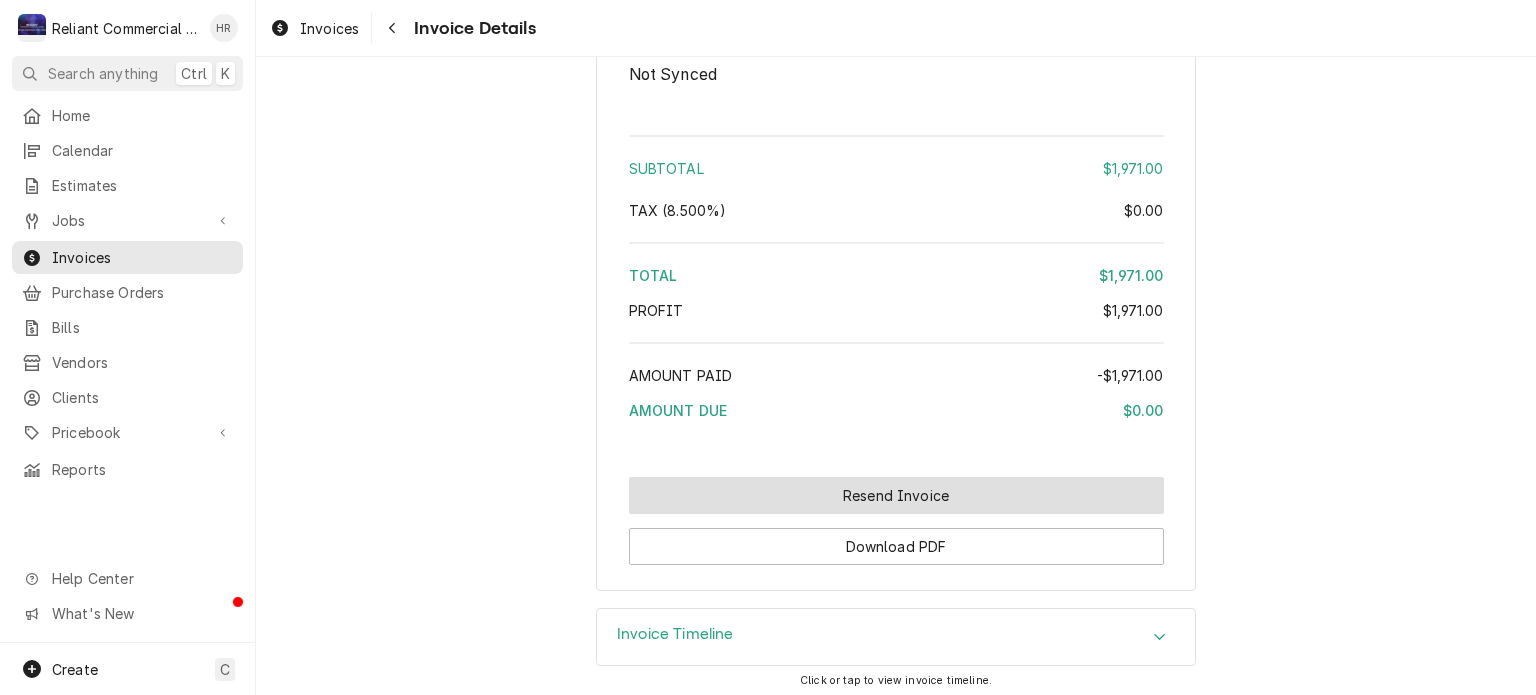 click on "Resend Invoice" at bounding box center [896, 495] 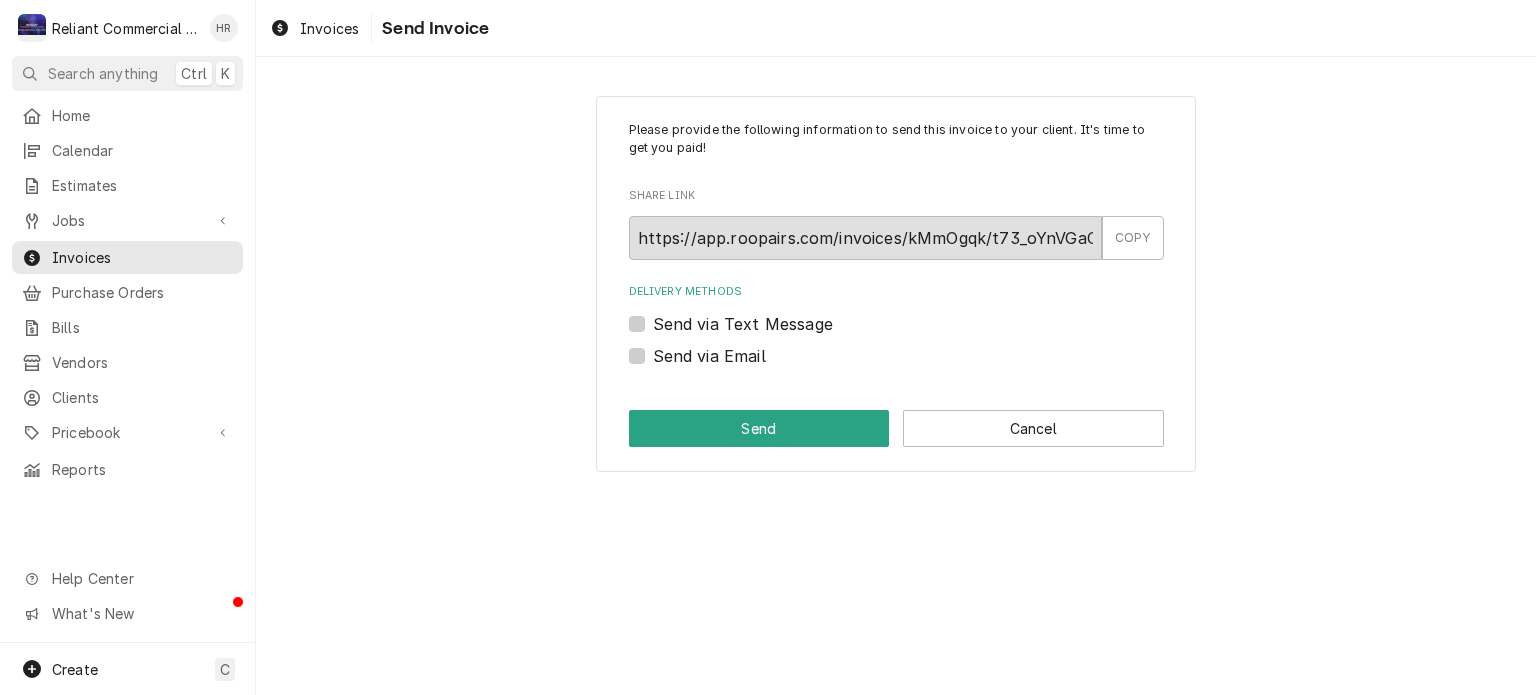 click on "Send via Email" at bounding box center (709, 356) 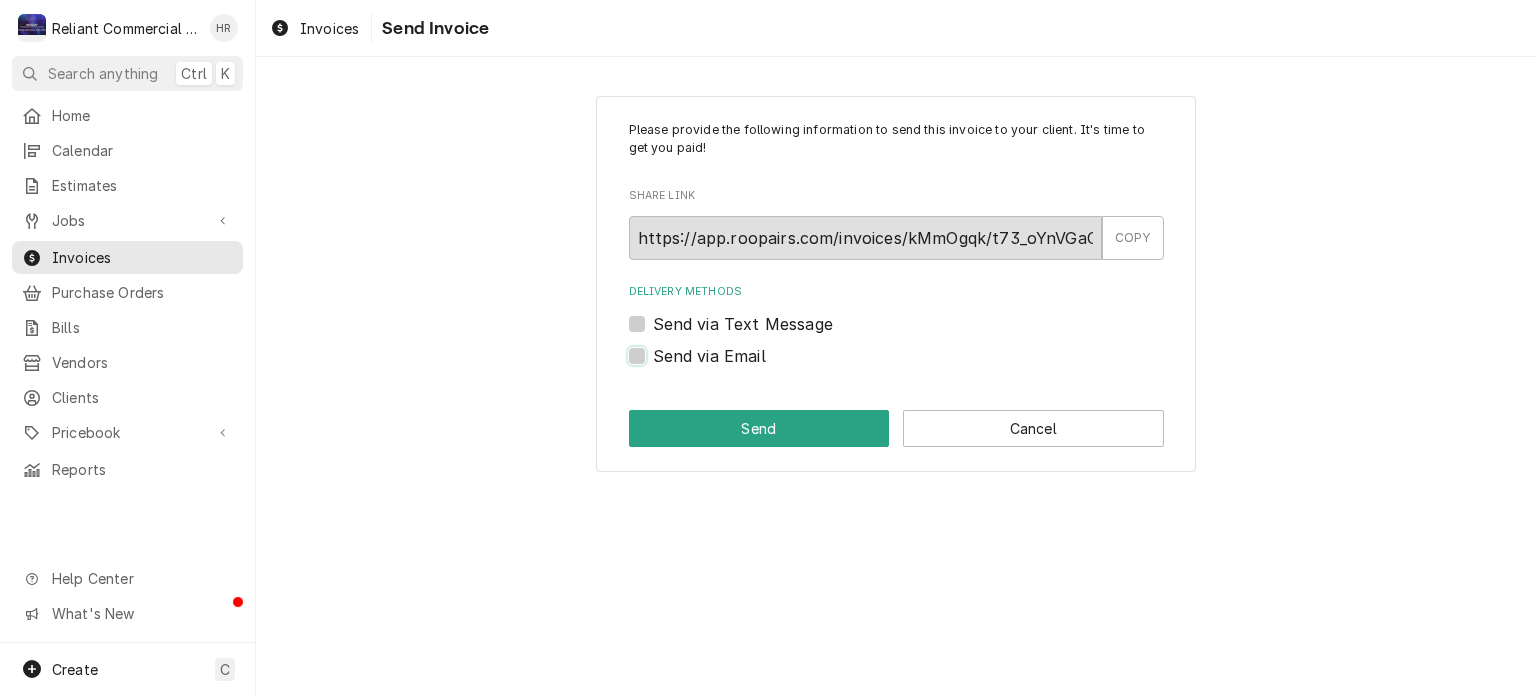 click on "Send via Email" at bounding box center (920, 366) 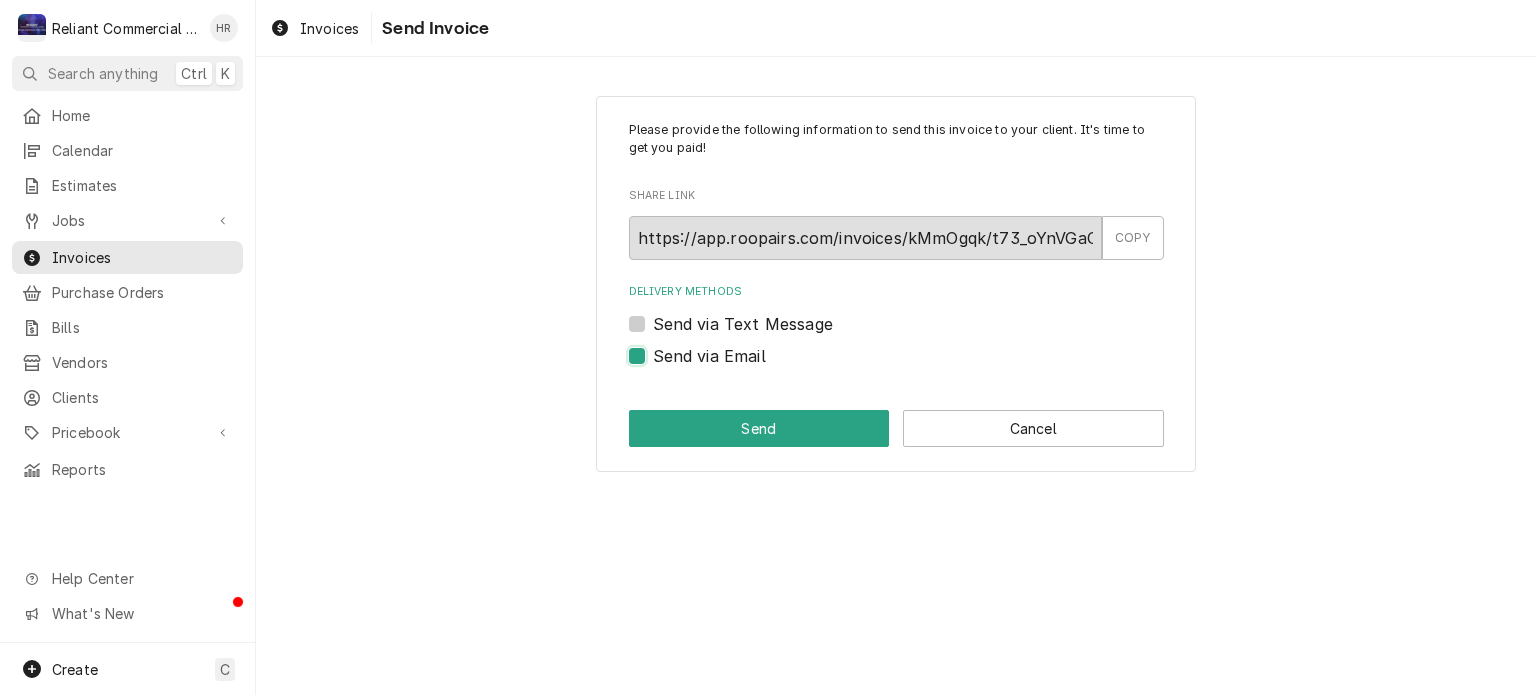 checkbox on "true" 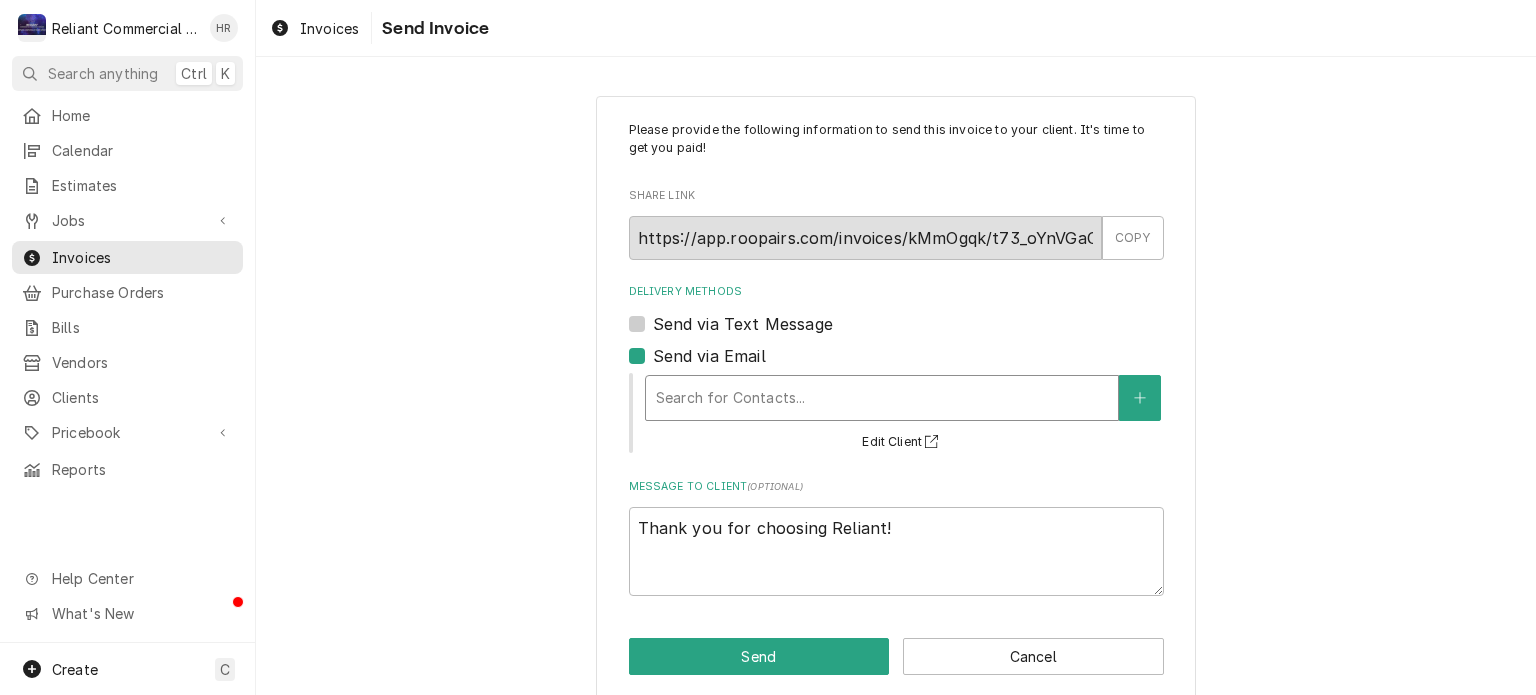 click at bounding box center [882, 398] 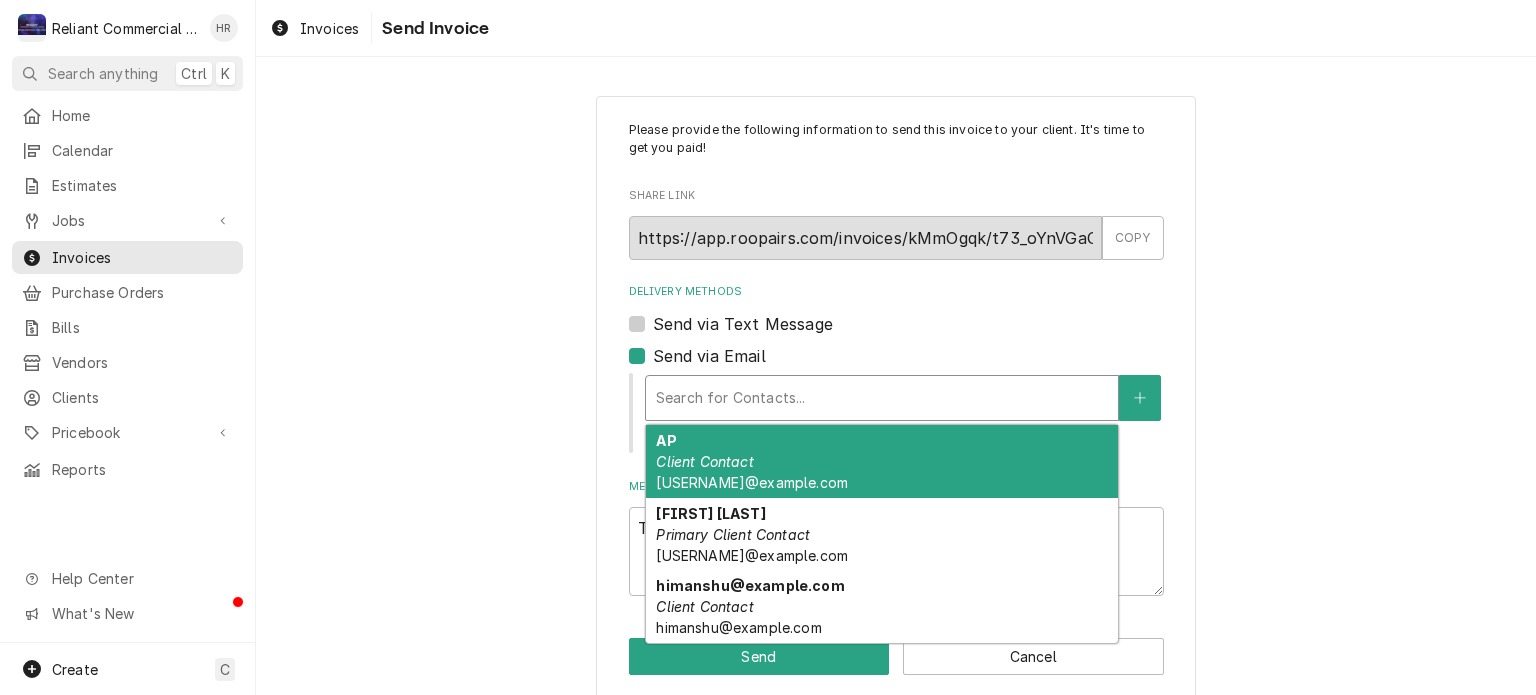 click on "AP Client Contact ap@letapgroup.com" at bounding box center (882, 461) 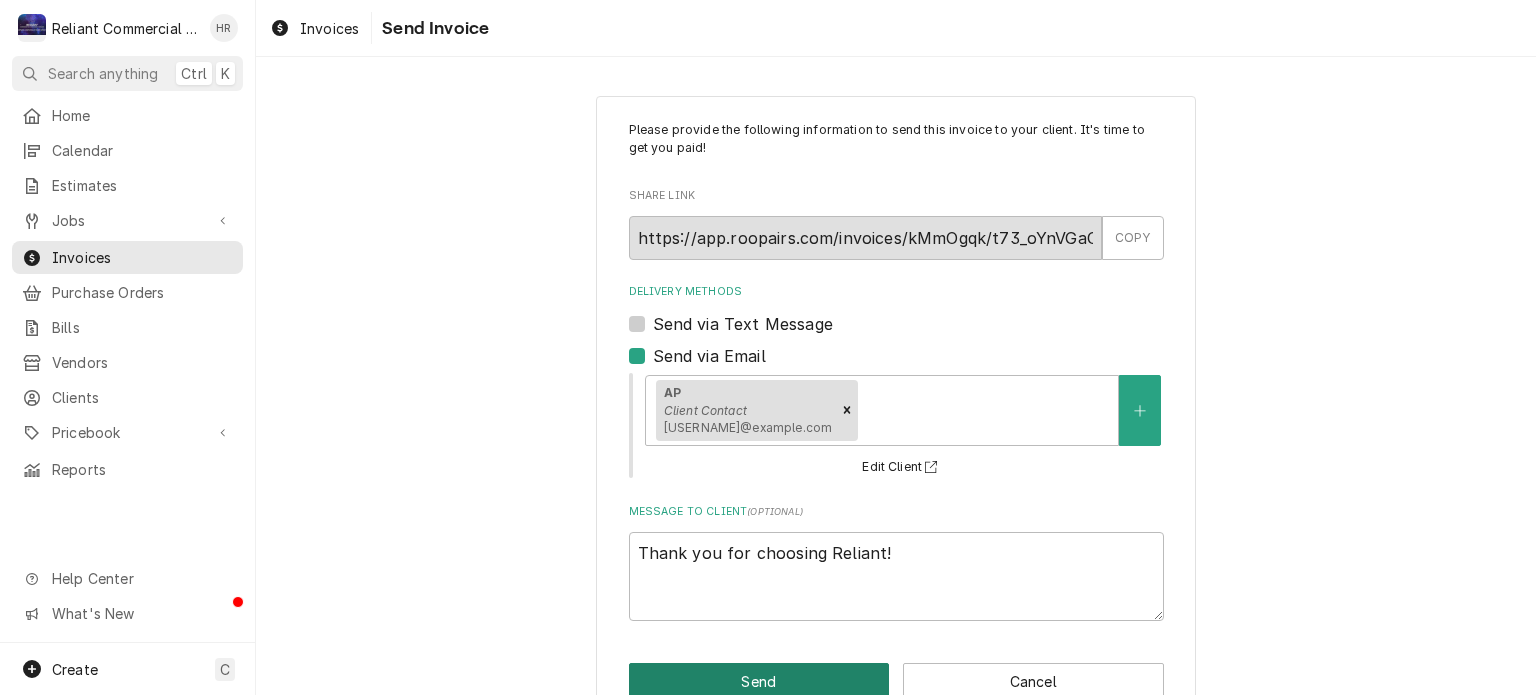 click on "Send" at bounding box center (759, 681) 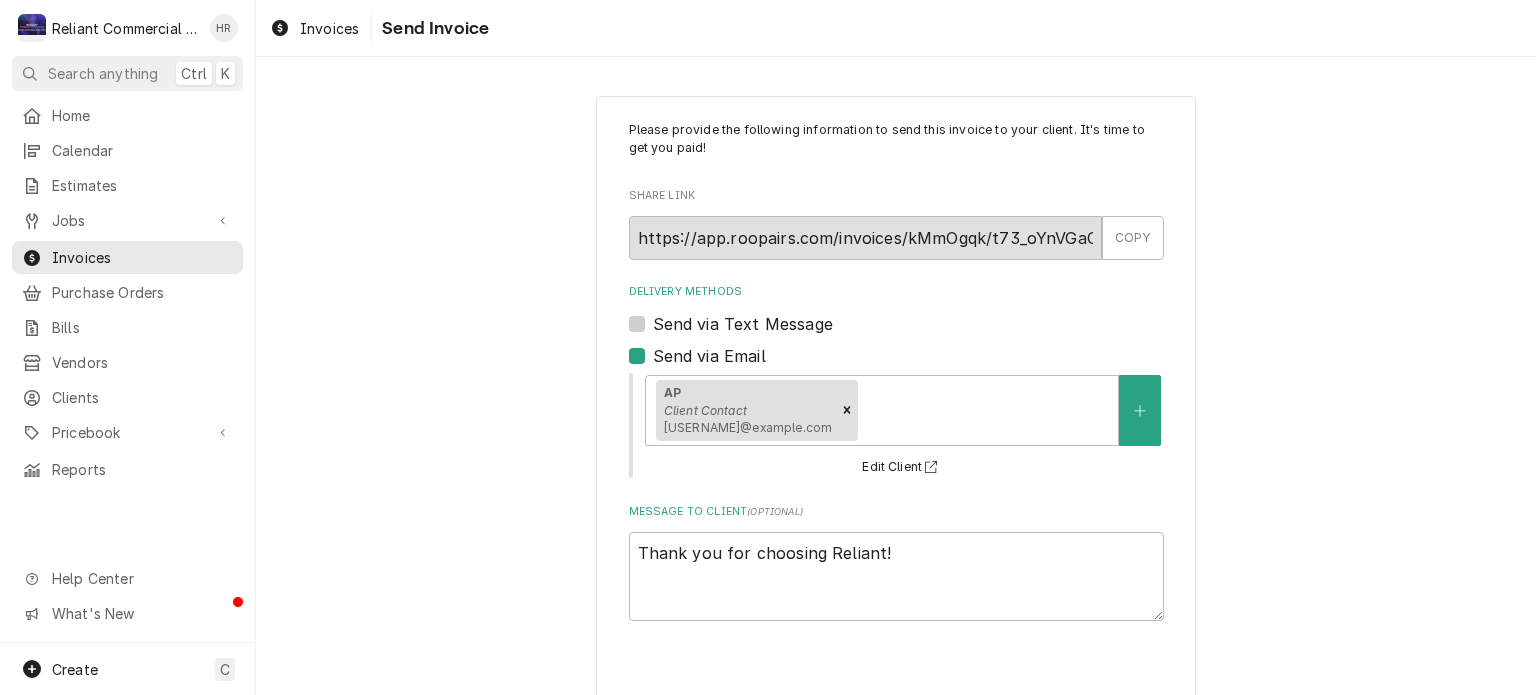 type on "x" 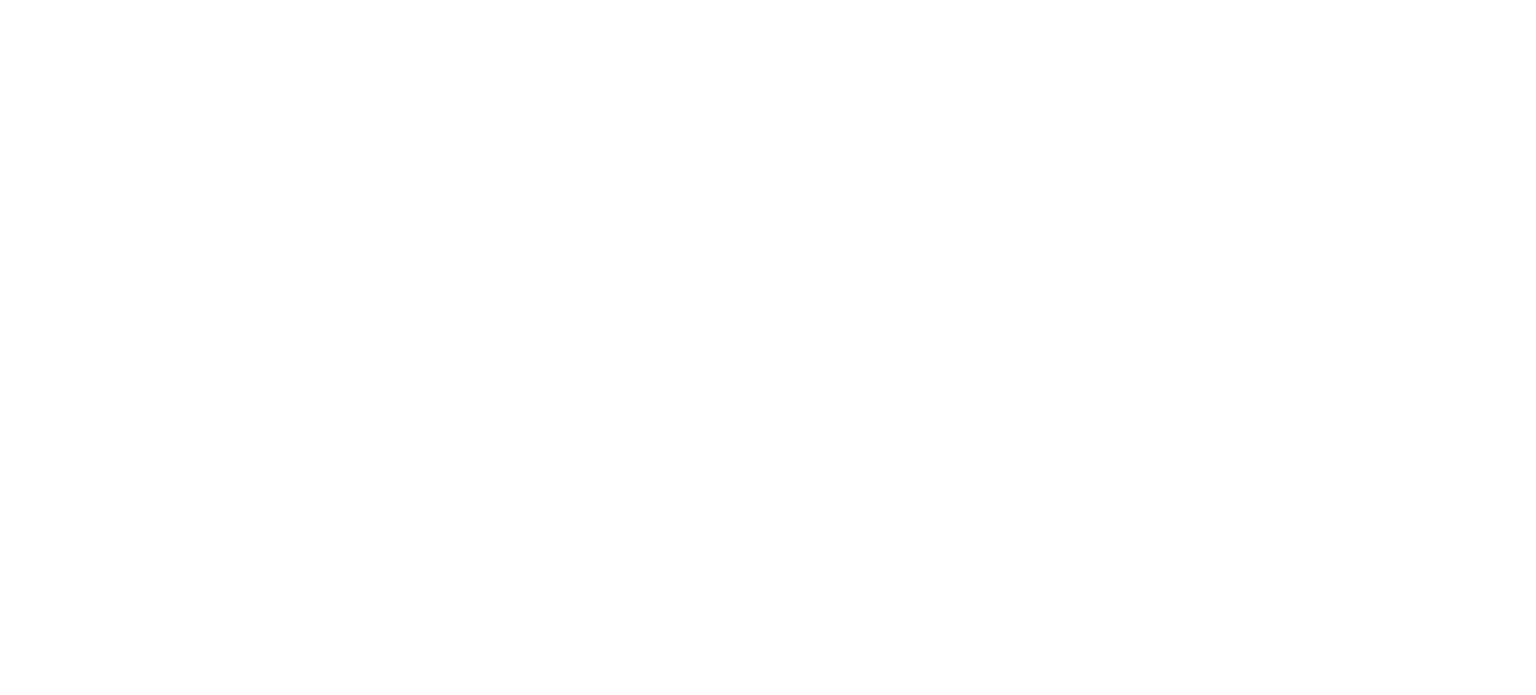 scroll, scrollTop: 0, scrollLeft: 0, axis: both 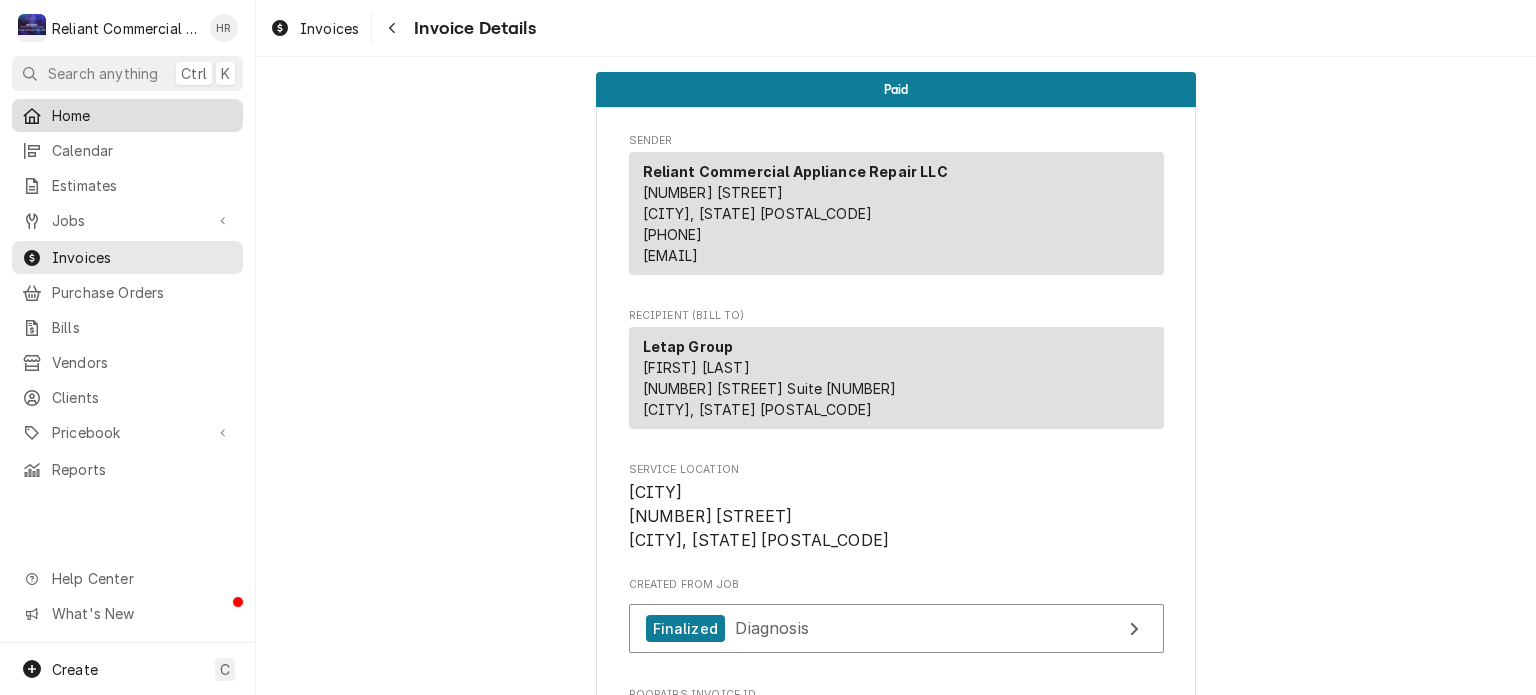click on "Home" at bounding box center [142, 115] 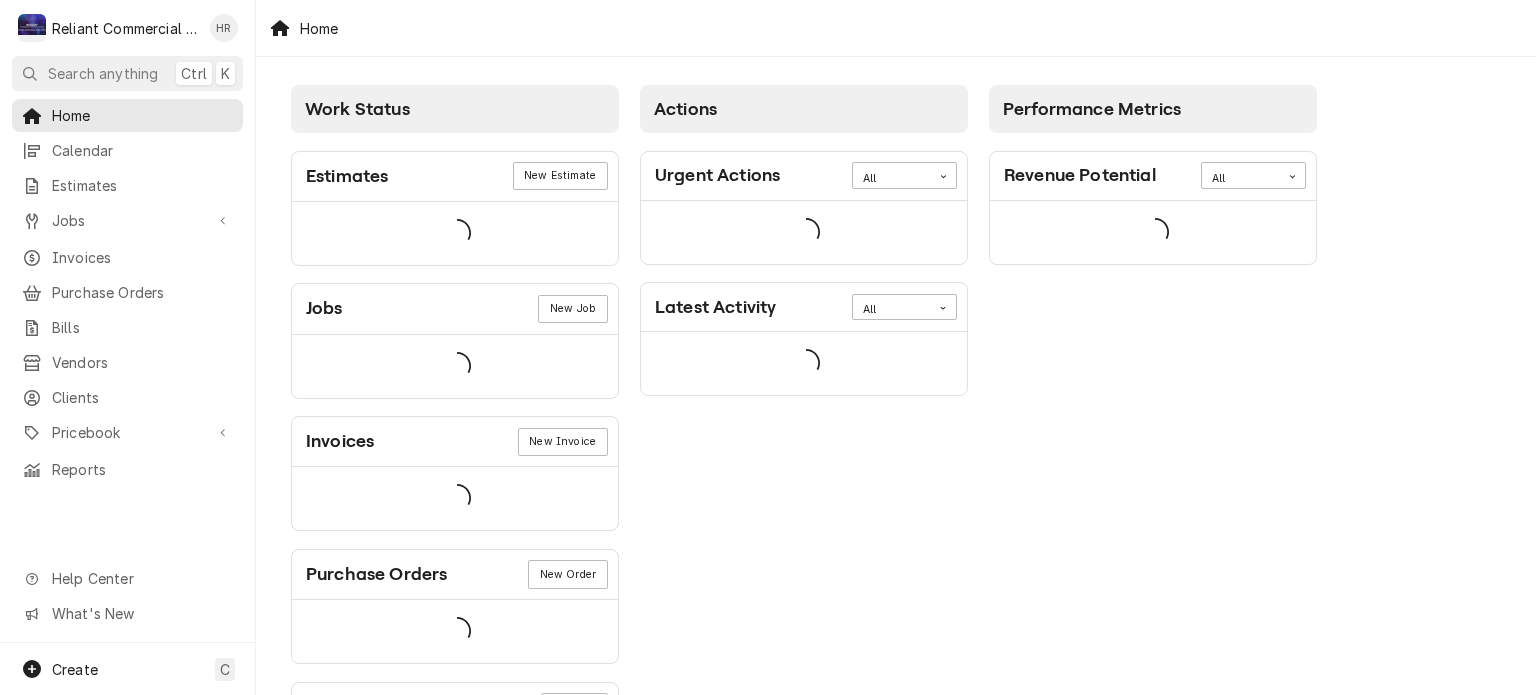 scroll, scrollTop: 0, scrollLeft: 0, axis: both 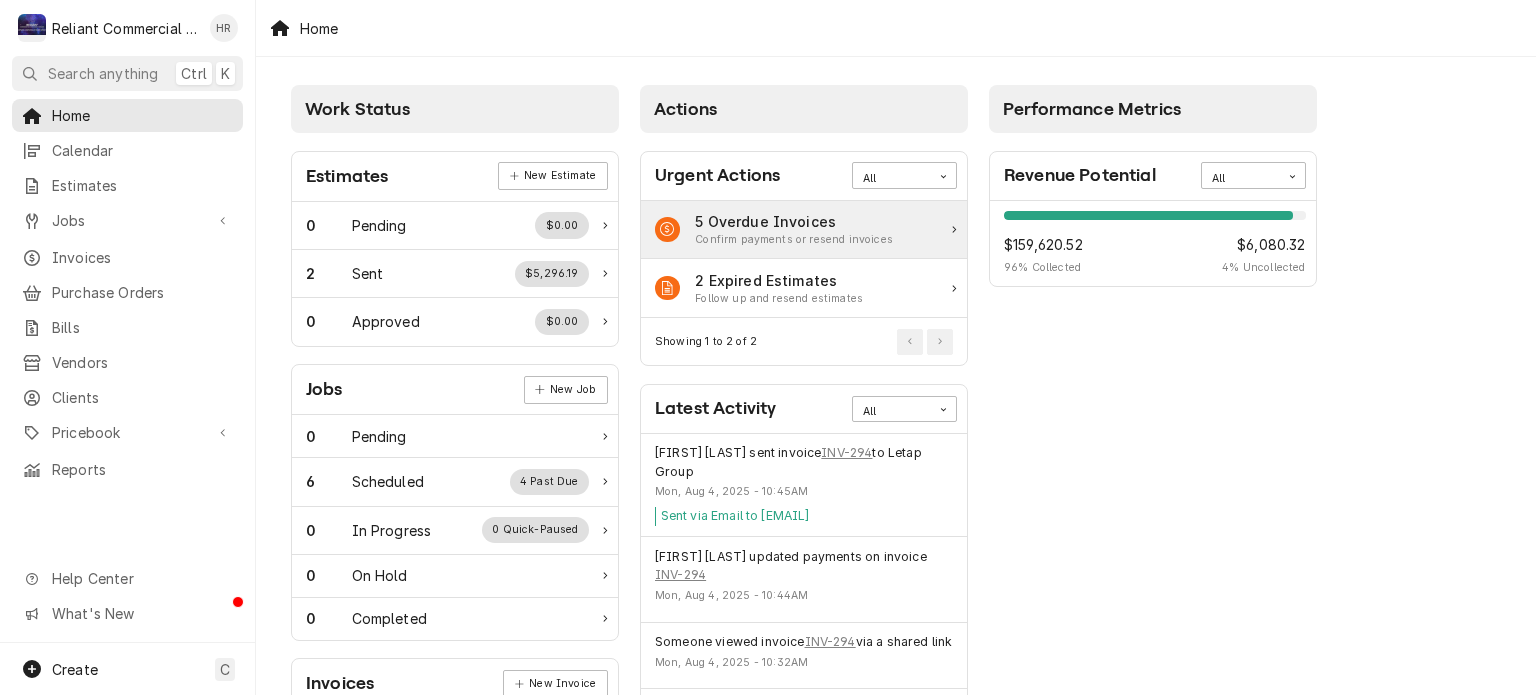 click on "5 Overdue Invoices" at bounding box center (794, 221) 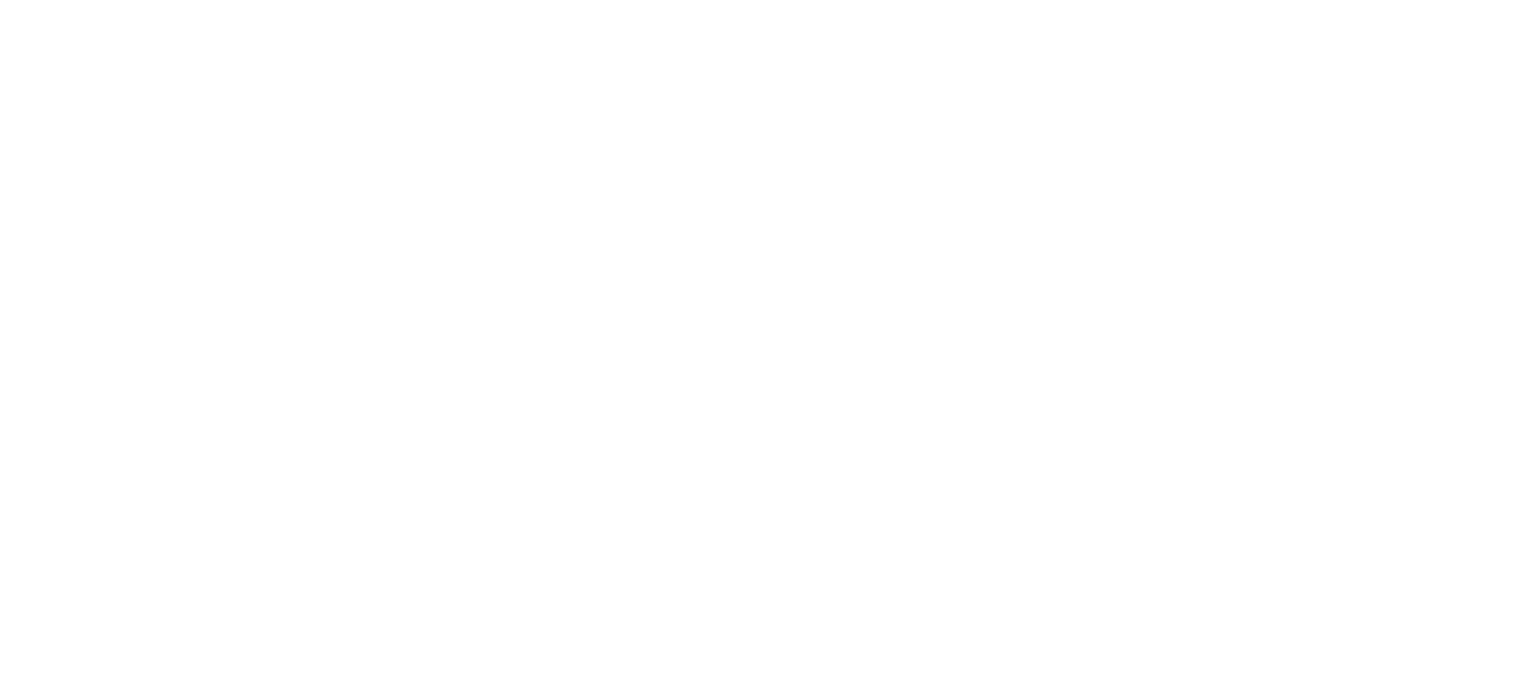 scroll, scrollTop: 0, scrollLeft: 0, axis: both 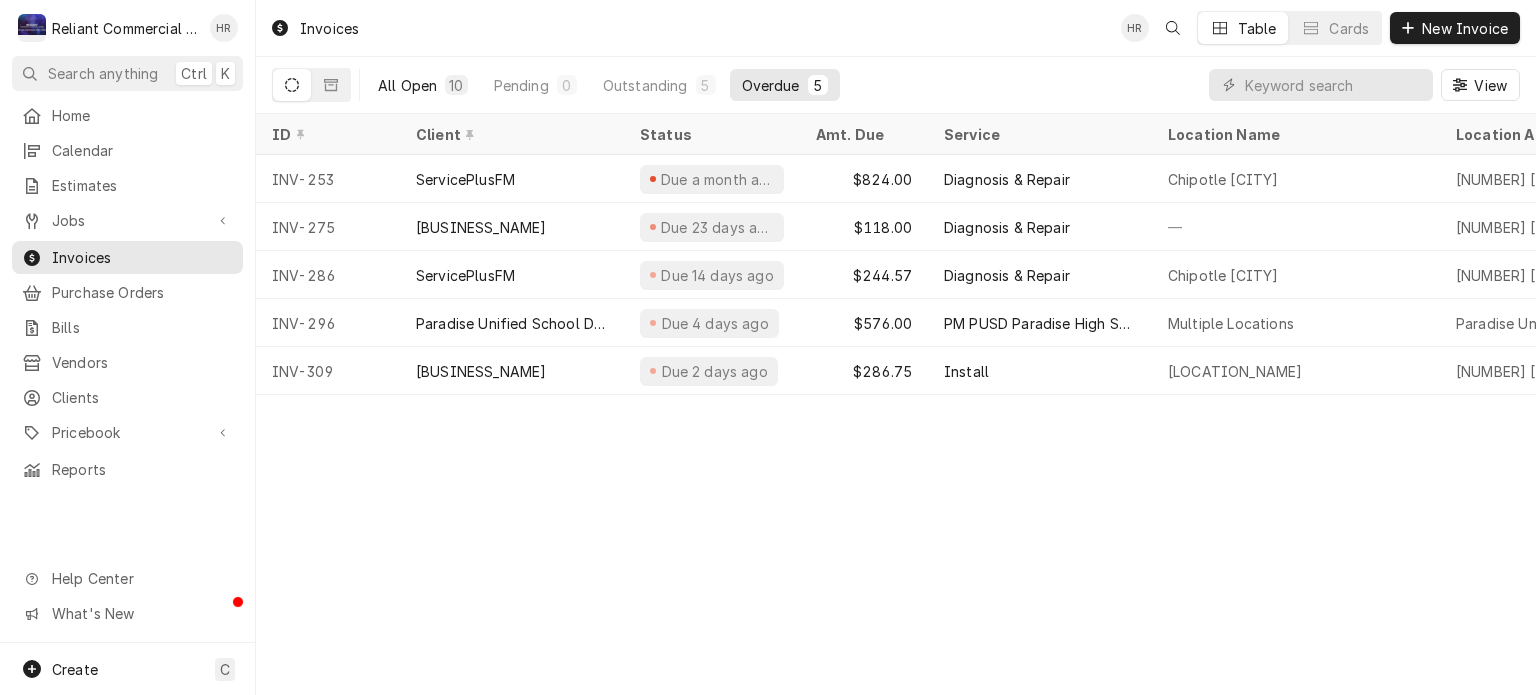 click on "All Open" at bounding box center [407, 85] 